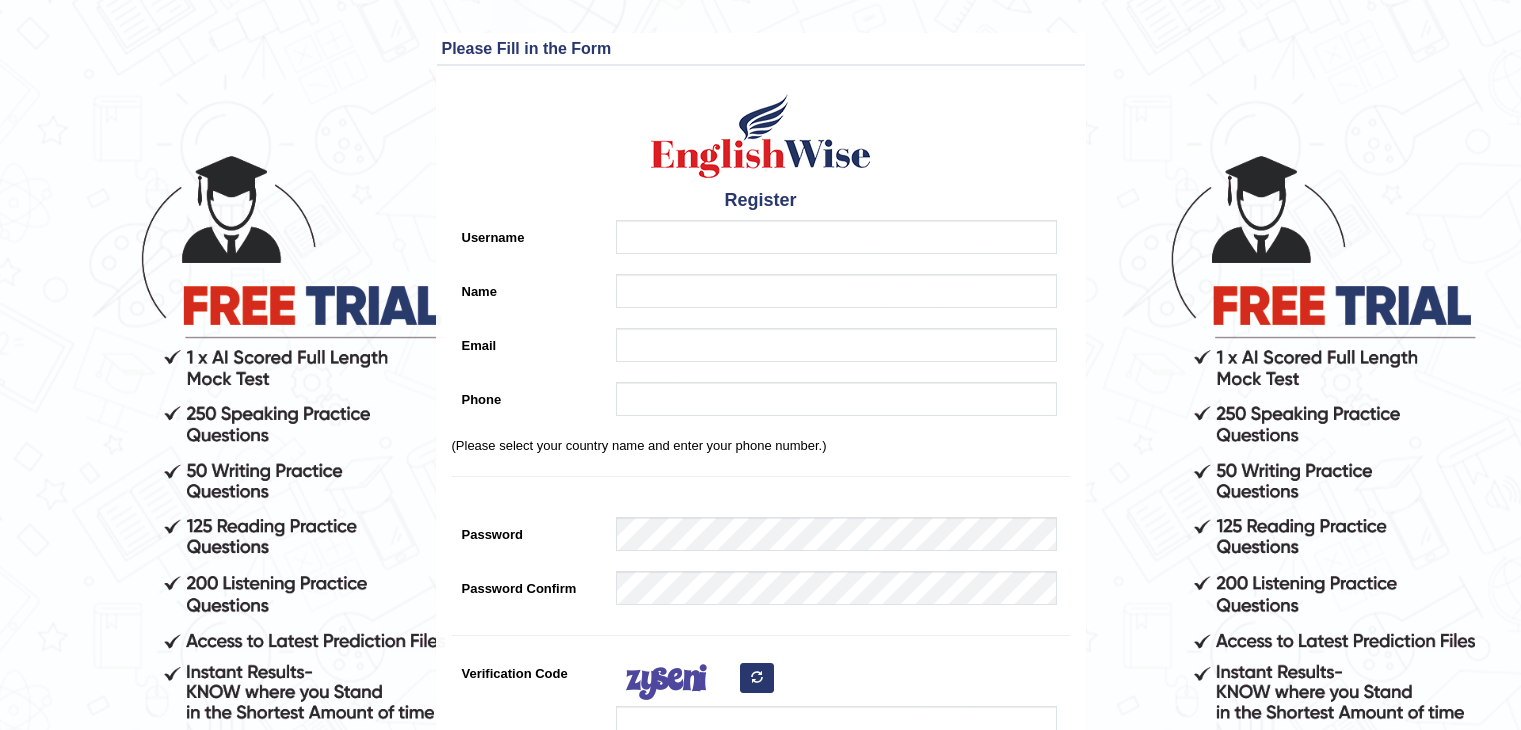 scroll, scrollTop: 0, scrollLeft: 0, axis: both 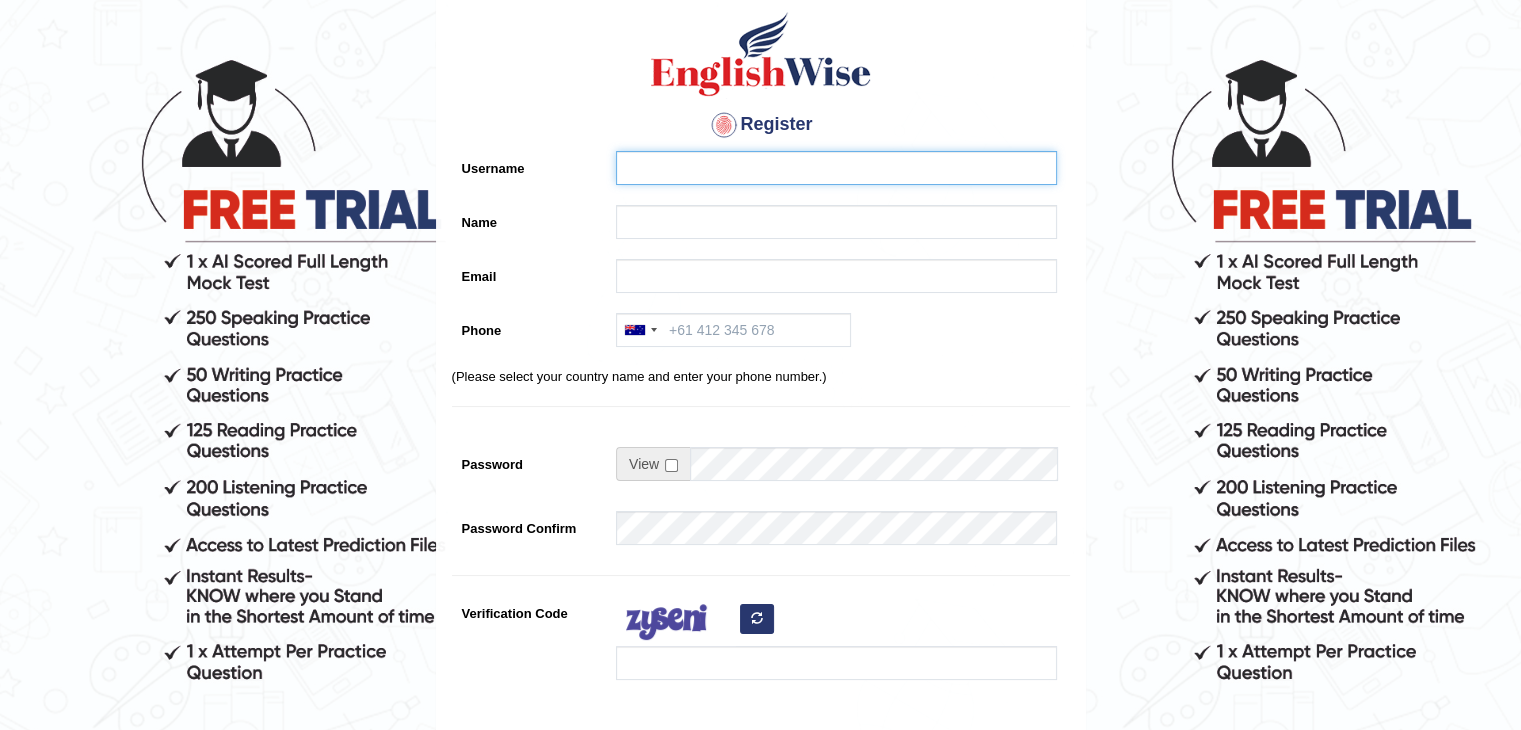 click on "Username" at bounding box center (836, 168) 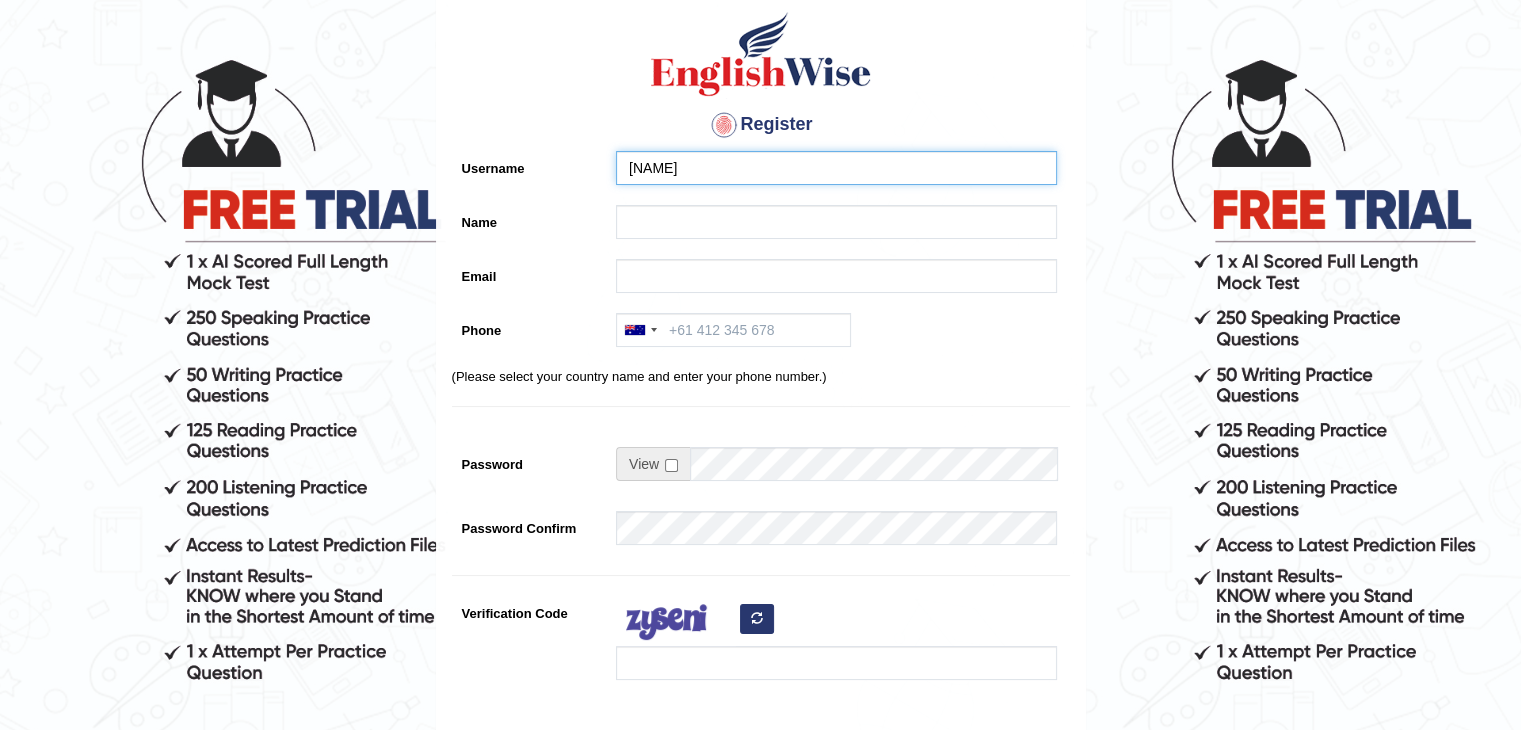 type on "anlinmariabiju" 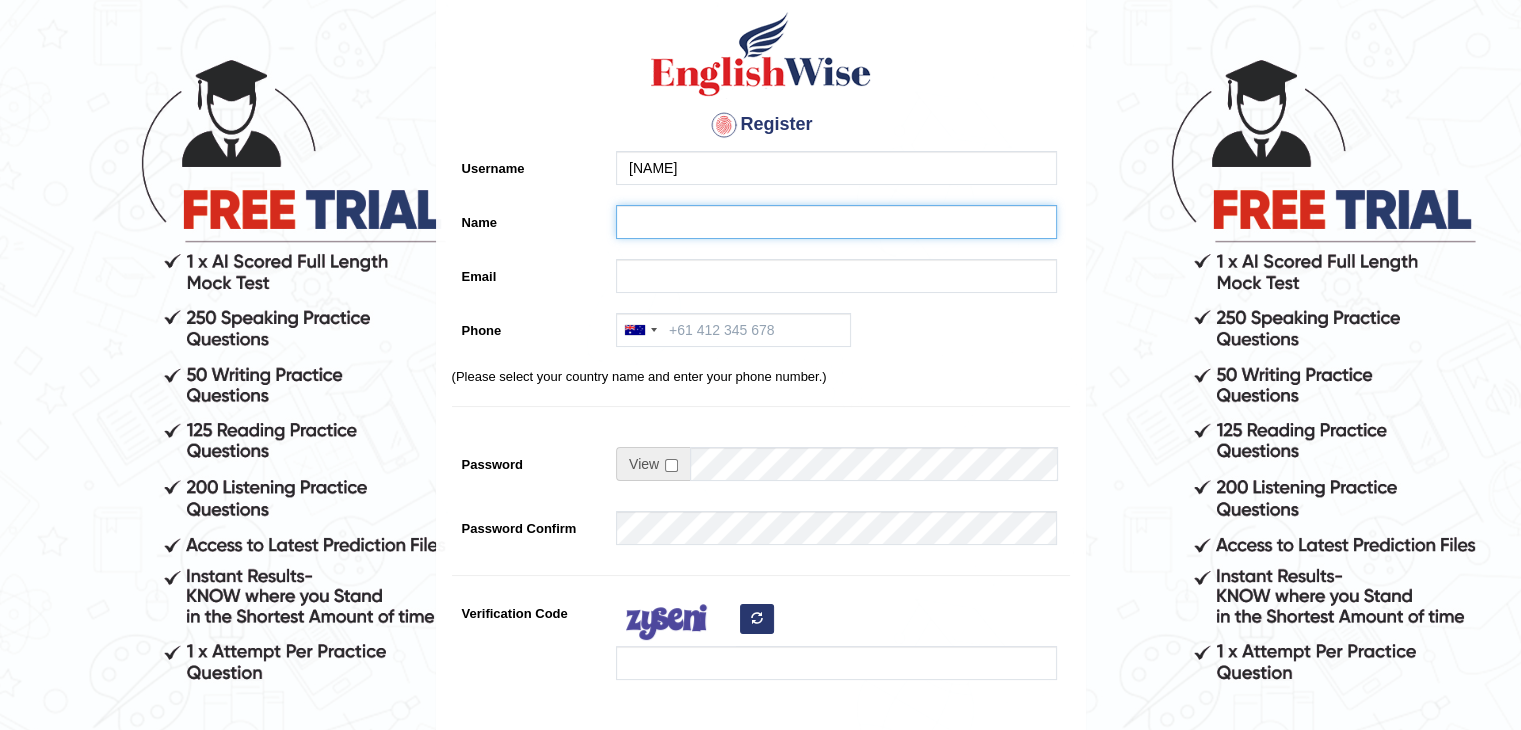 click on "Name" at bounding box center [836, 222] 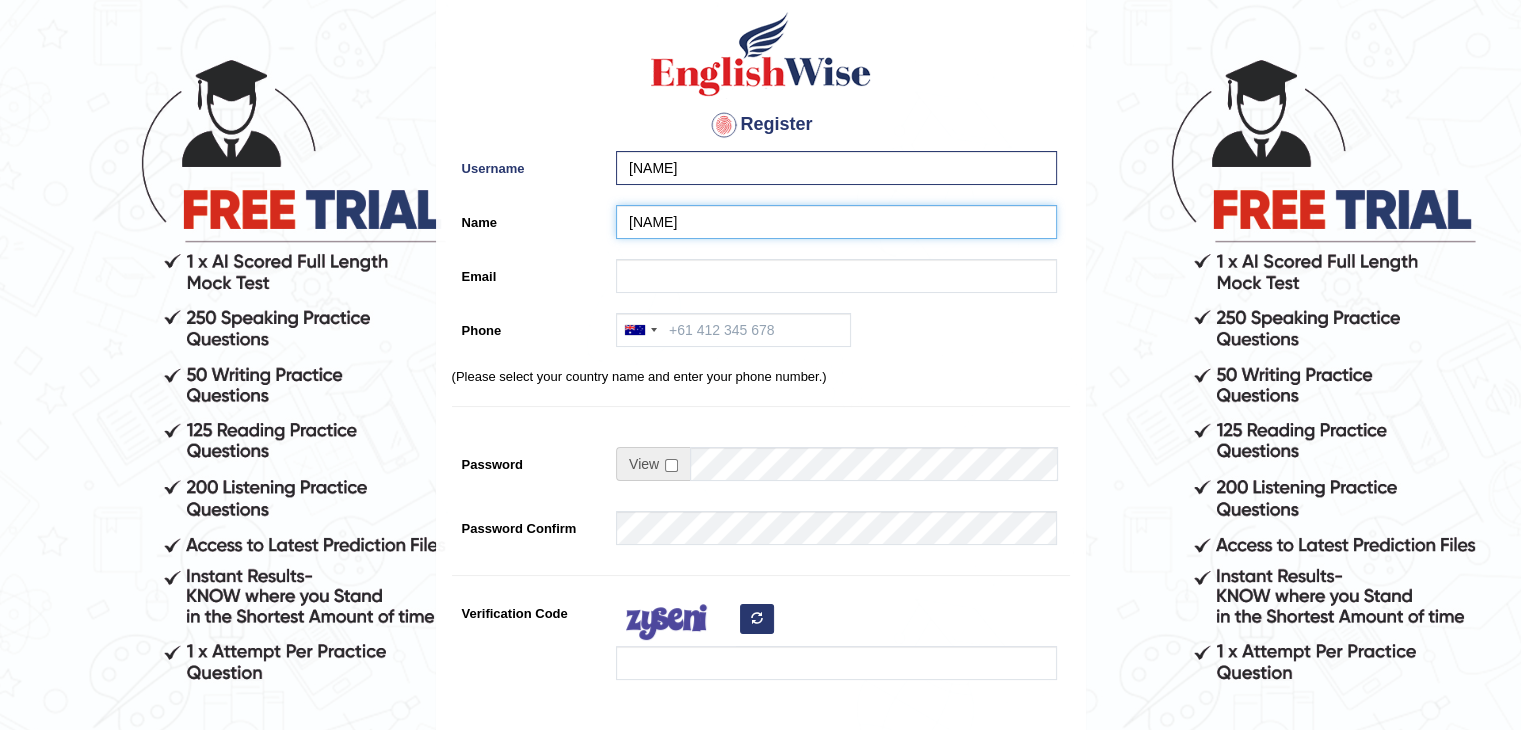 type on "[FIRST]" 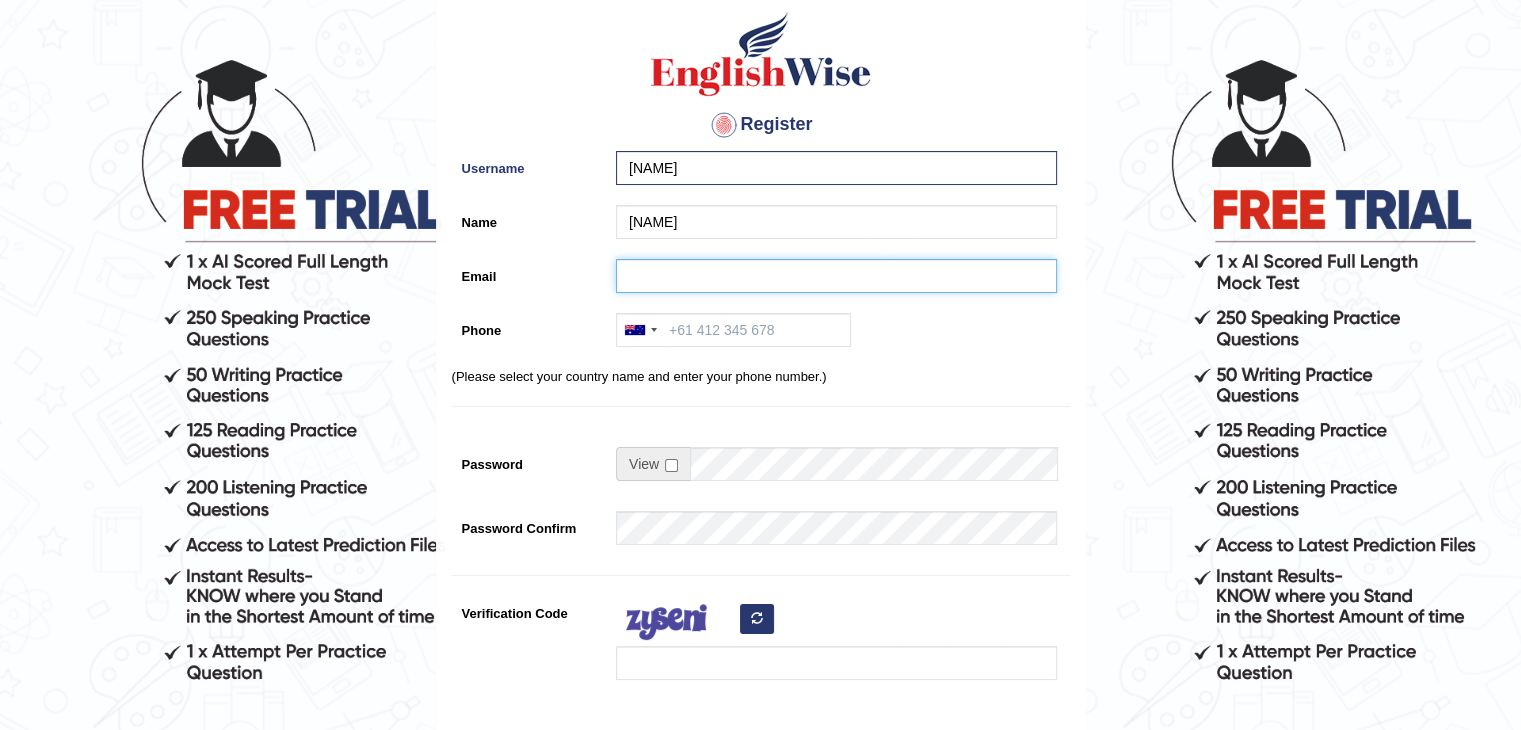 click on "Email" at bounding box center (836, 276) 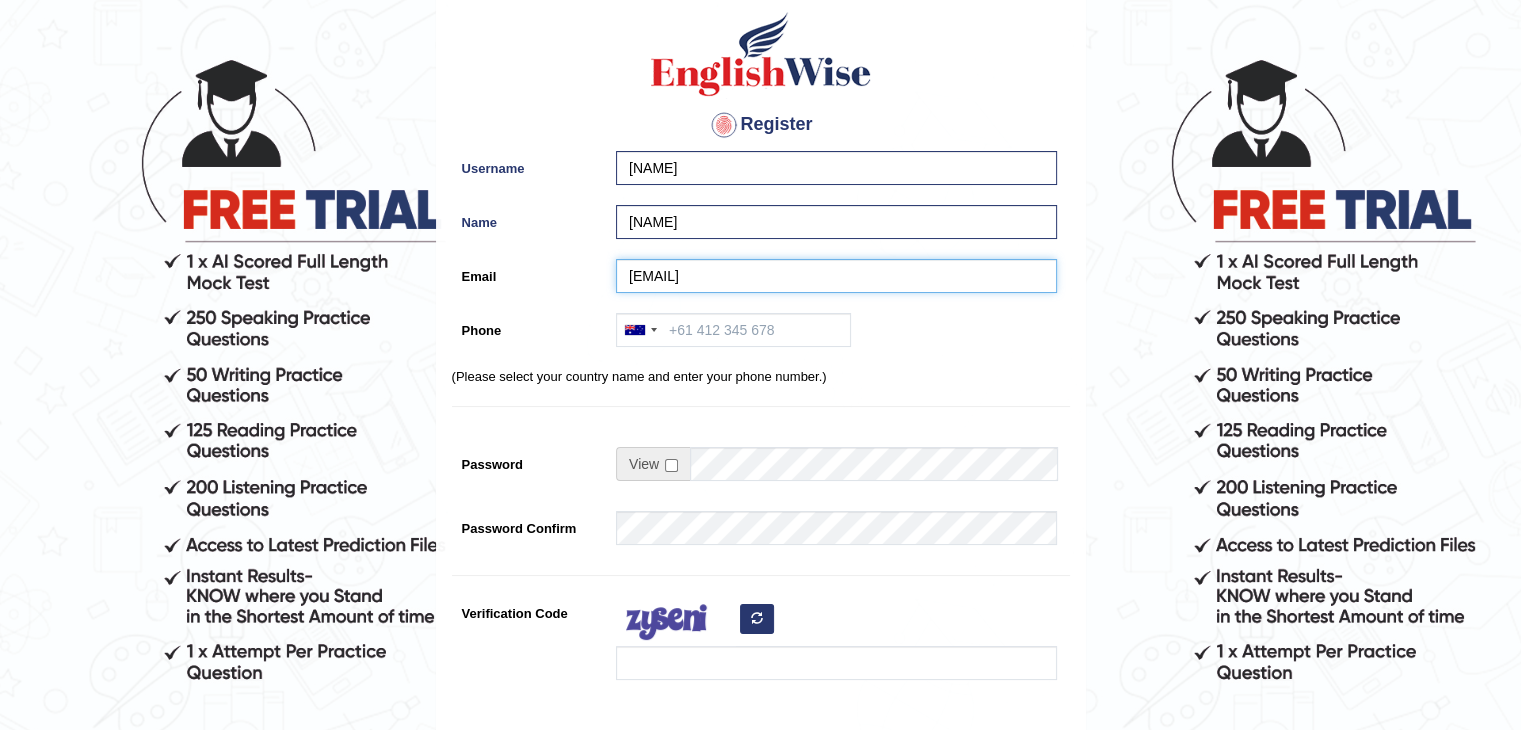 type on "anlinmariyabiju@gmail.com" 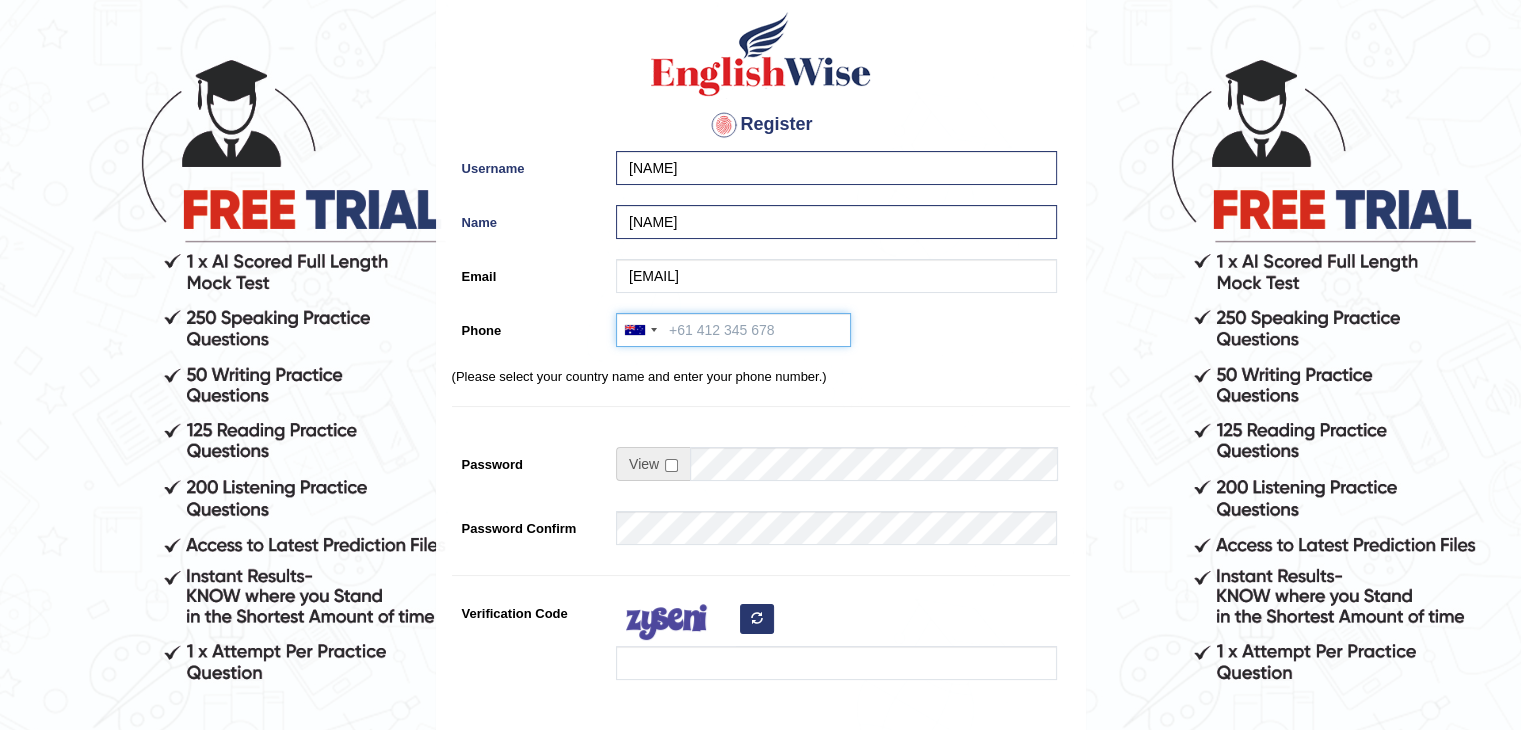 click on "Phone" at bounding box center [733, 330] 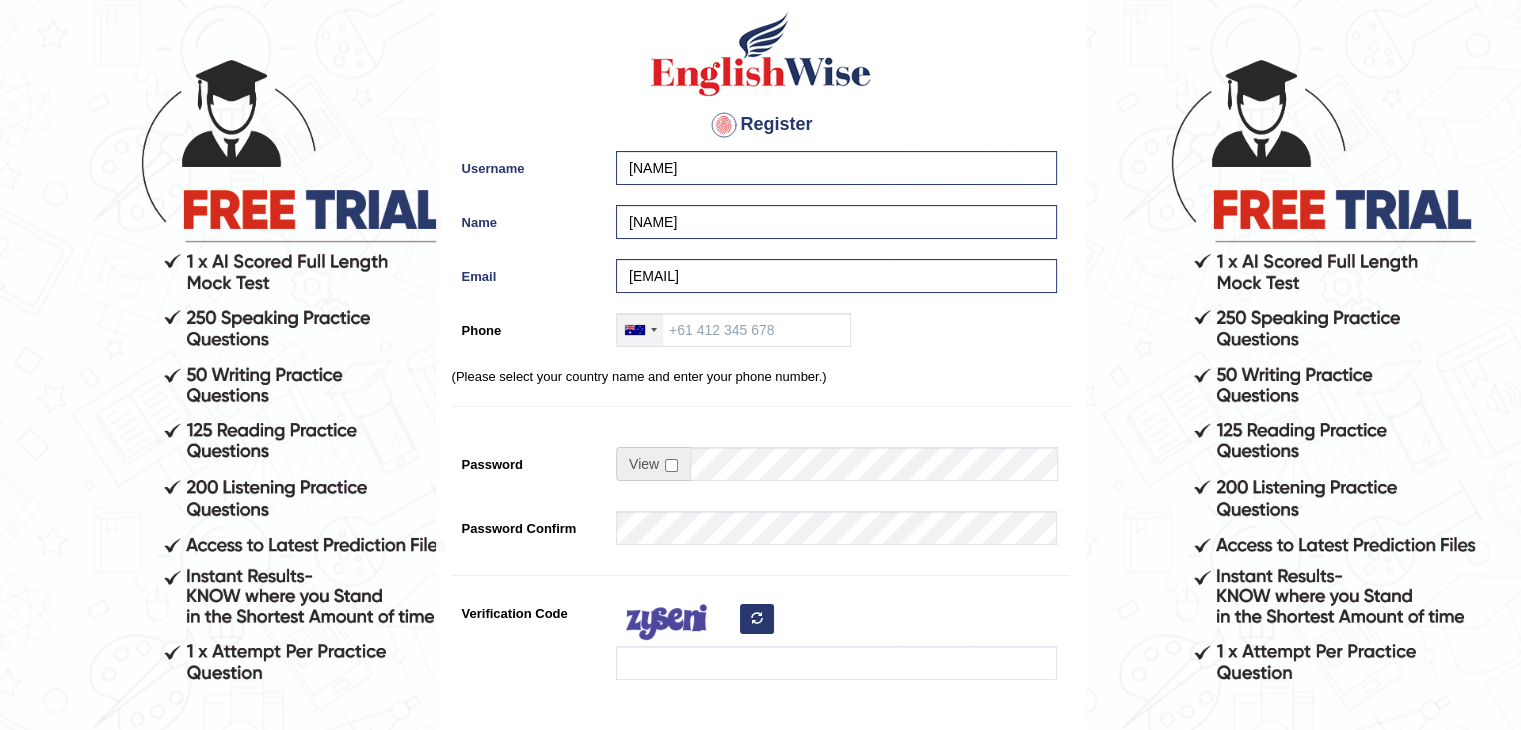 click at bounding box center (654, 330) 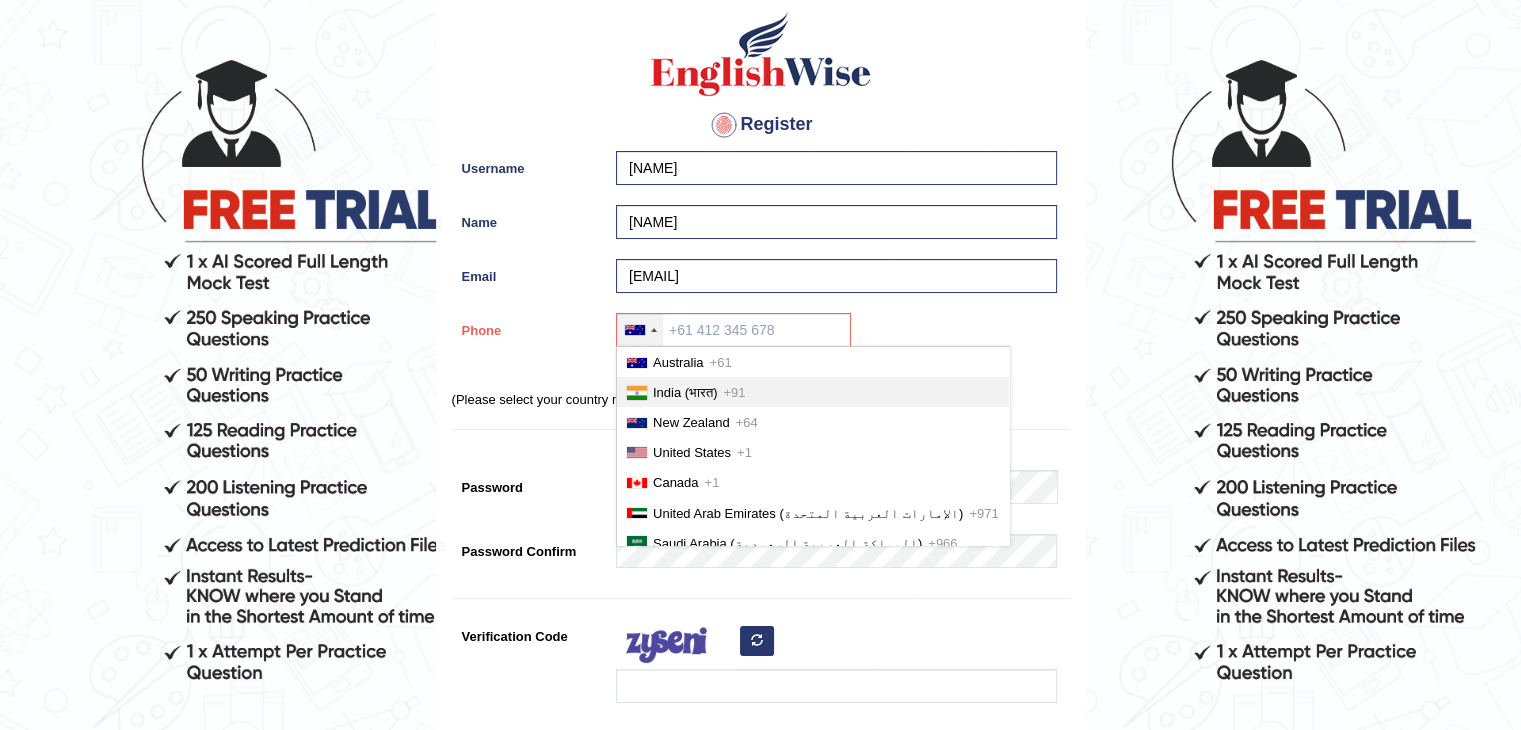 click on "India (भारत)" at bounding box center [685, 392] 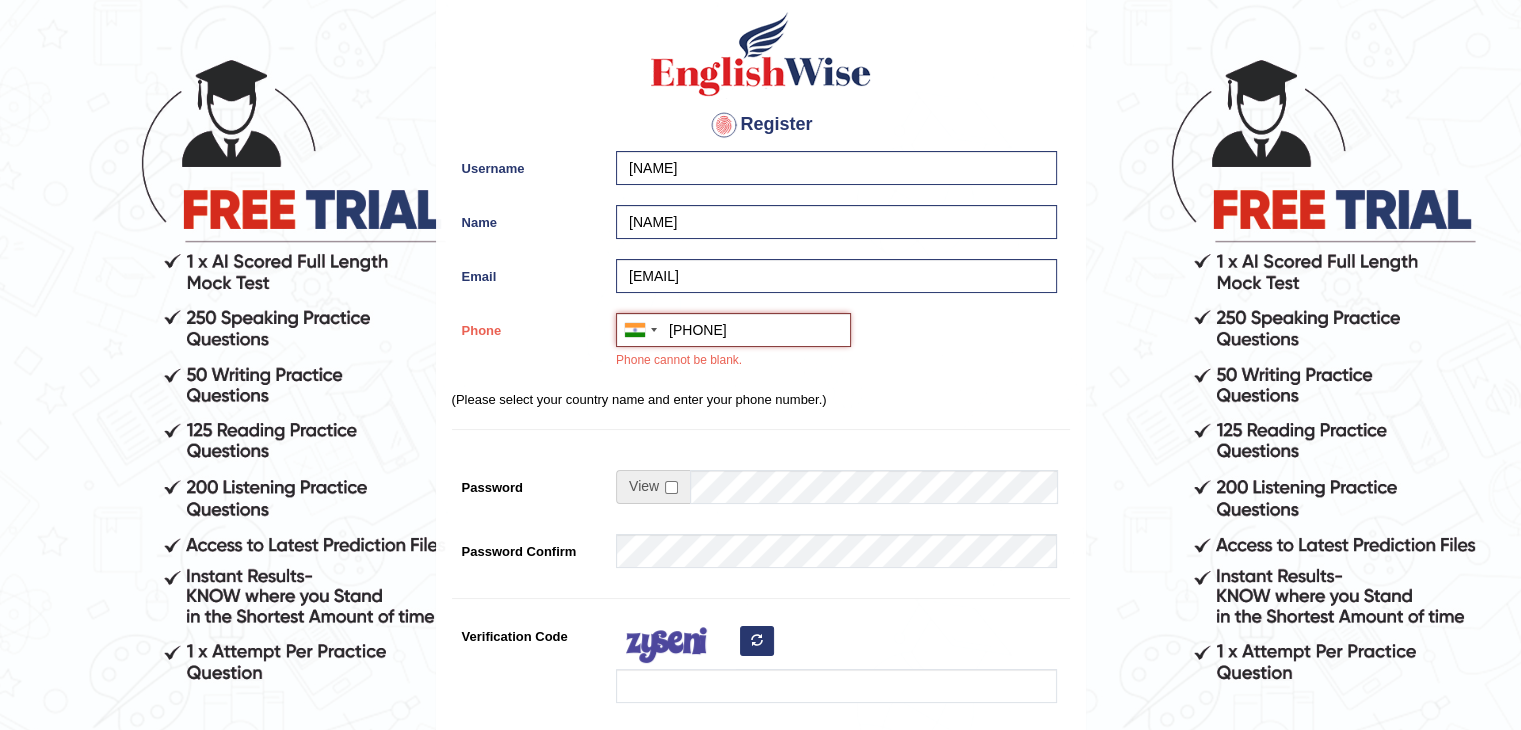 type on "+919496688417" 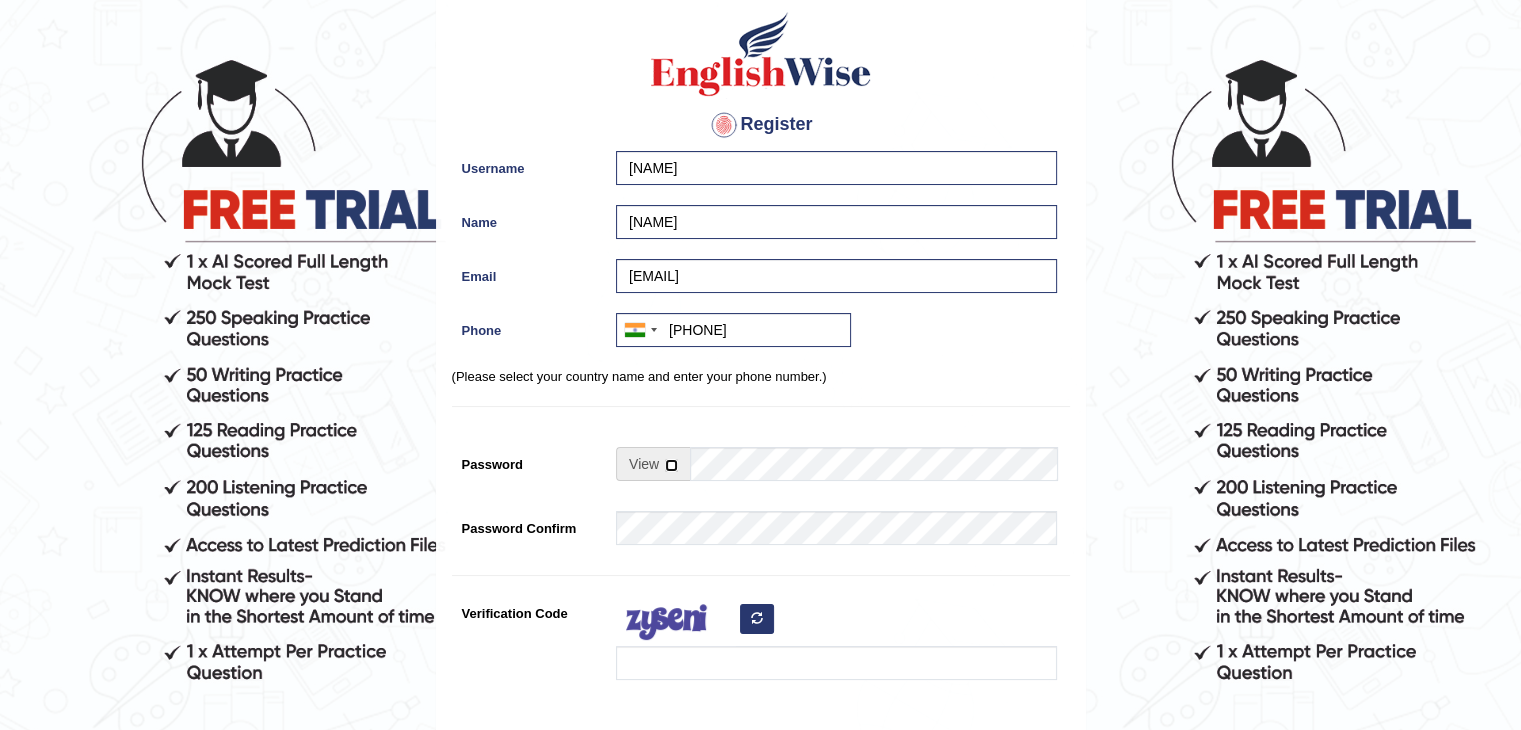 click at bounding box center (671, 465) 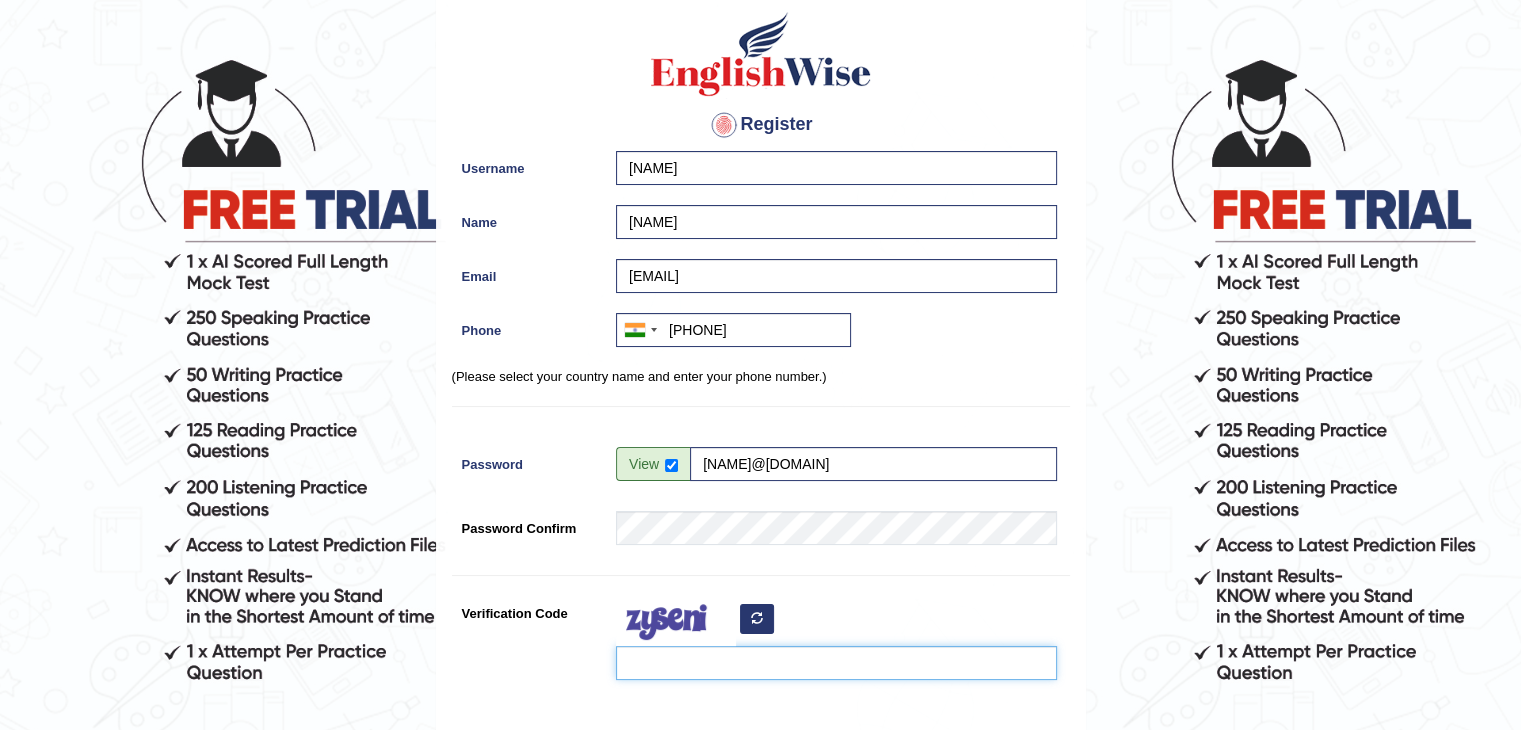 click on "Verification Code" at bounding box center (836, 663) 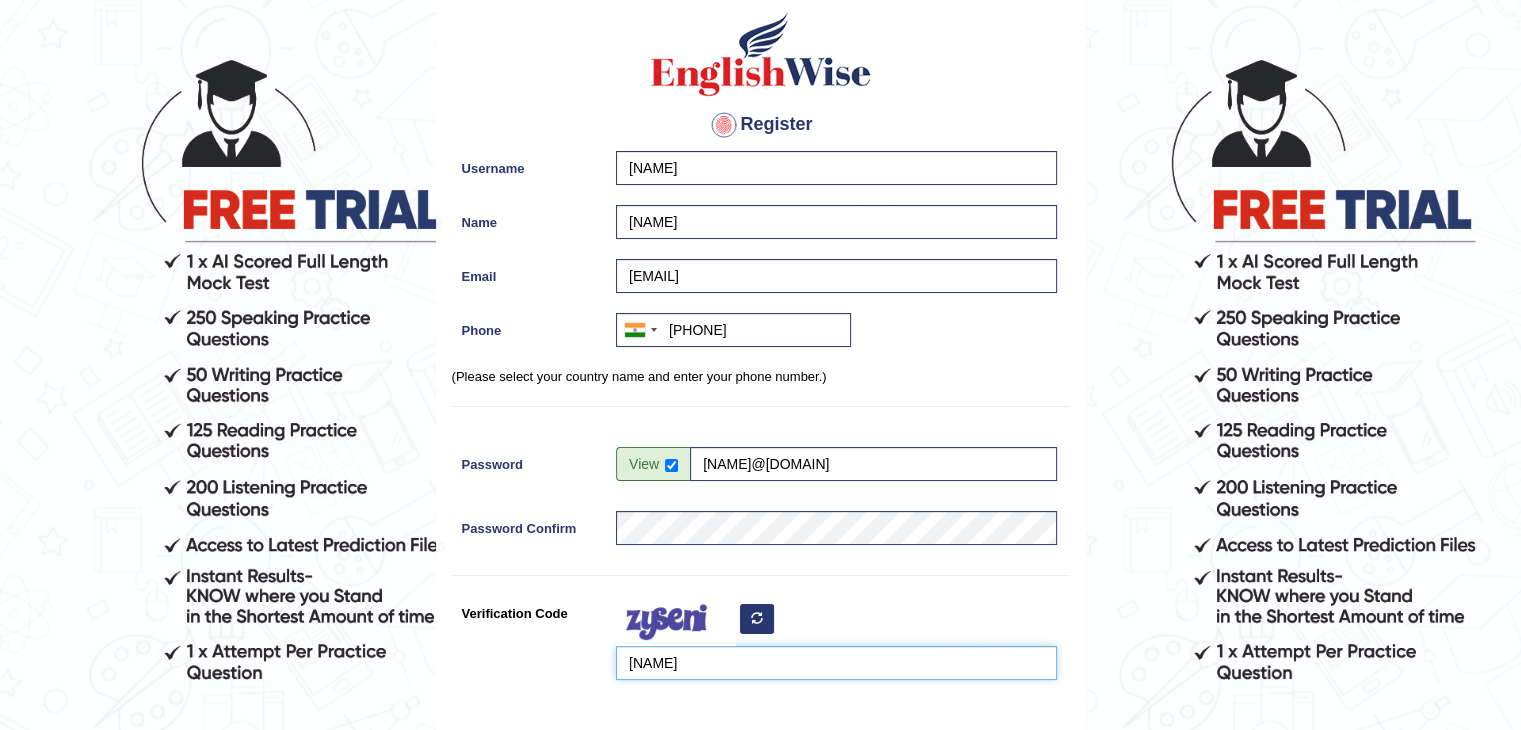 type on "zitofU" 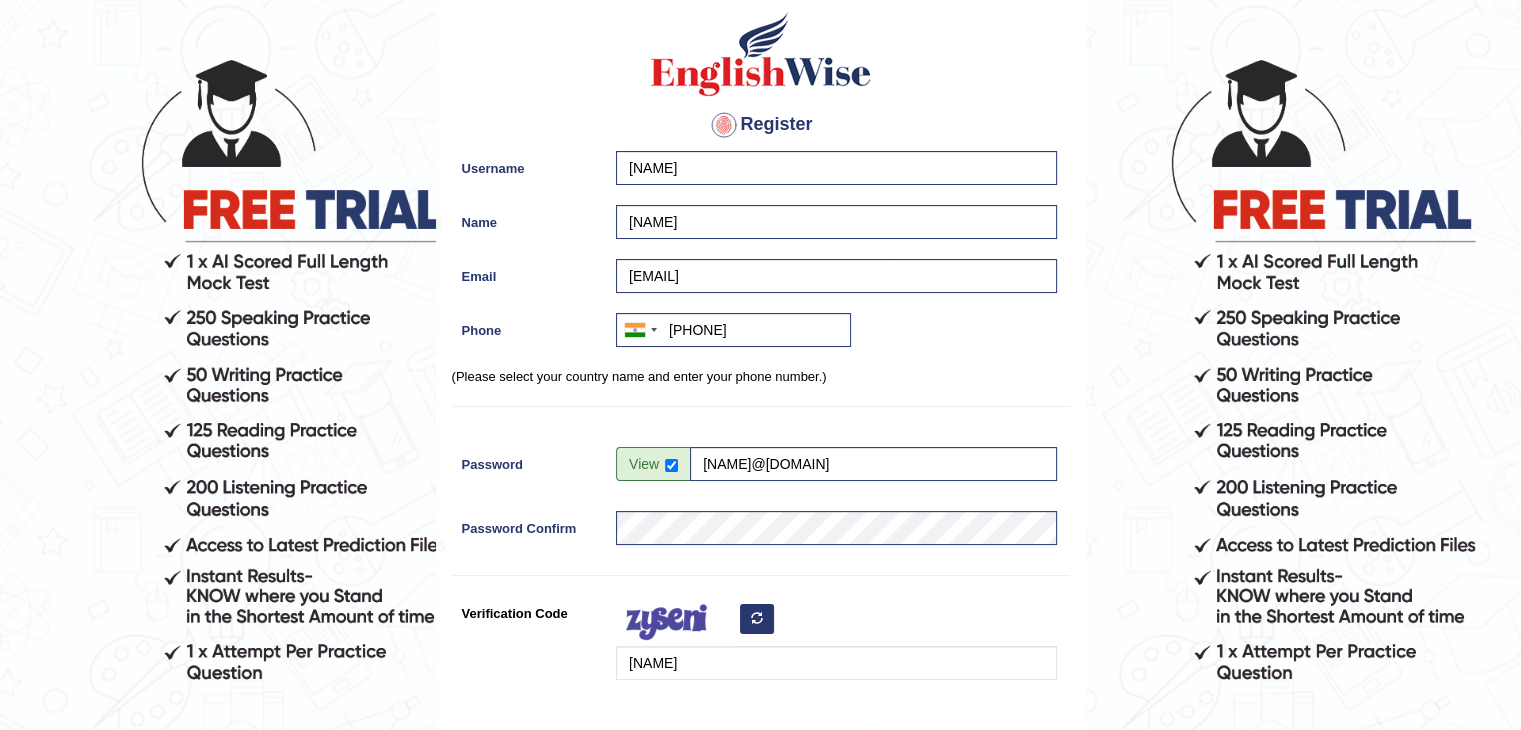 click on "Please fix the following errors:  Please Fill in the Form
Register
Username
anlinmariabiju
Name
Anlinmariabiju
Email
anlinmariyabiju@gmail.com
Phone
Australia +61 India (भारत) +91 New Zealand +64 United States +1 Canada +1 United Arab Emirates (‫الإمارات العربية المتحدة‬‎) +971 Saudi Arabia (‫المملكة العربية السعودية‬‎) +966 Bahrain (‫البحرين‬‎) +973 Afghanistan (‫افغانستان‬‎) +93 Albania (Shqipëri) +355 Algeria (‫الجزائر‬‎) +213 American Samoa +1 Andorra +376 Angola +244 Anguilla +1 Antigua and Barbuda +1 Argentina +54 Armenia (Հայաստան) +374 Aruba +297 Australia +61 Austria (Österreich) +43 Azerbaijan (Azərbaycan) +994 Bahamas +1 Bahrain (‫البحرين‬‎) +973 Bangladesh (বাংলাদেশ) +880 Barbados +1 Belarus (Беларусь) +375 Belgium (België) +32 Belize +501 Benin (Bénin) +229 Bermuda +1 Bhutan (འབྲུག) +975" at bounding box center (760, 466) 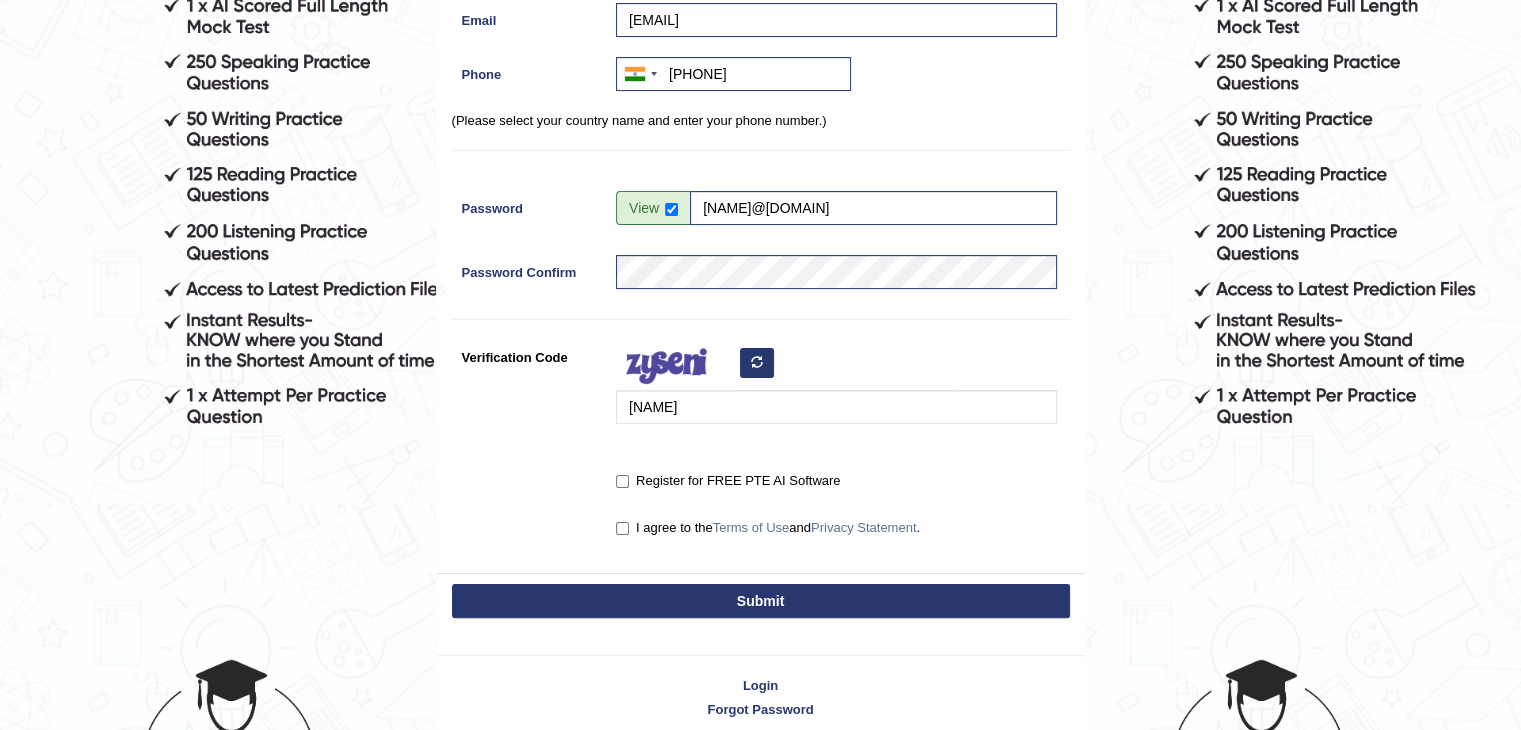 scroll, scrollTop: 354, scrollLeft: 0, axis: vertical 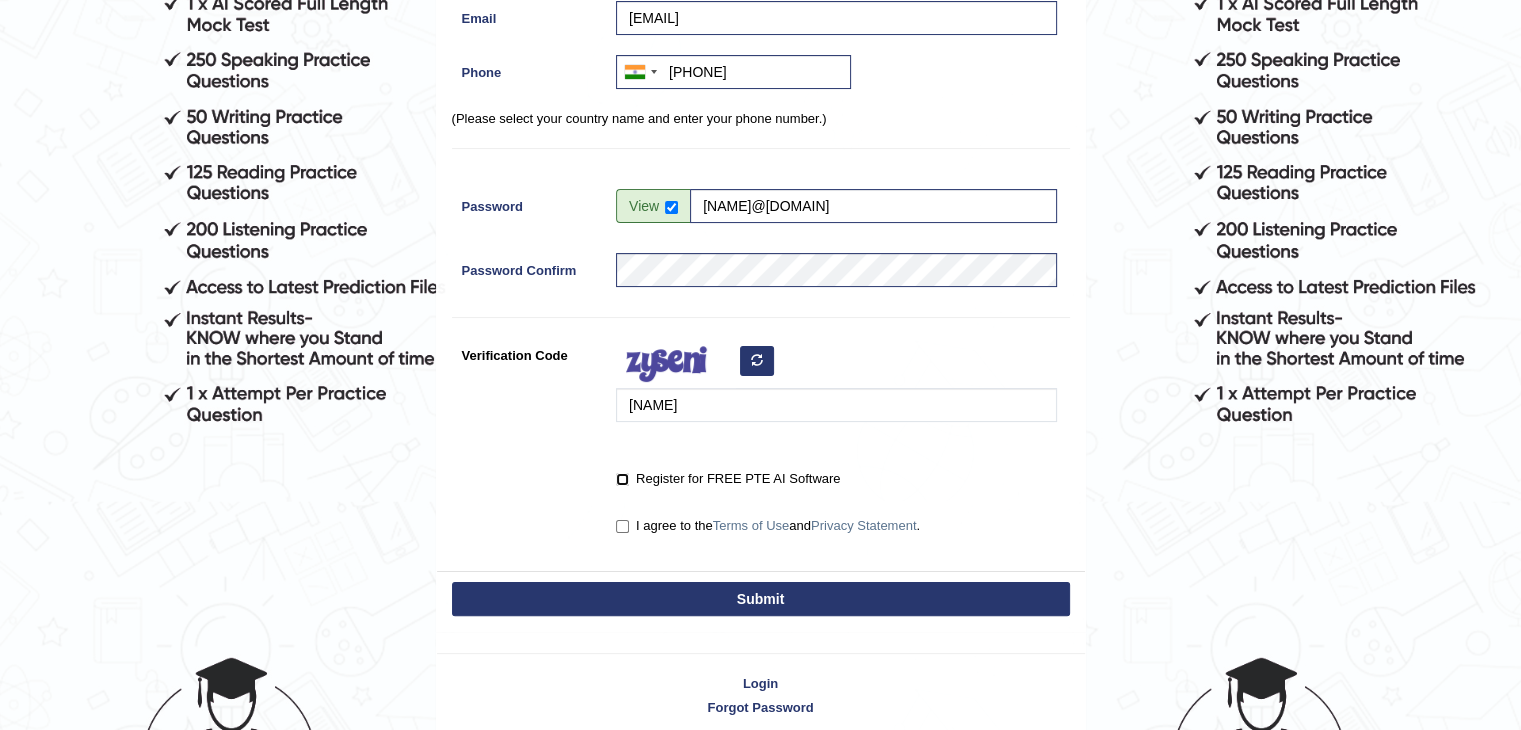 click on "Register for FREE PTE AI Software" at bounding box center (622, 479) 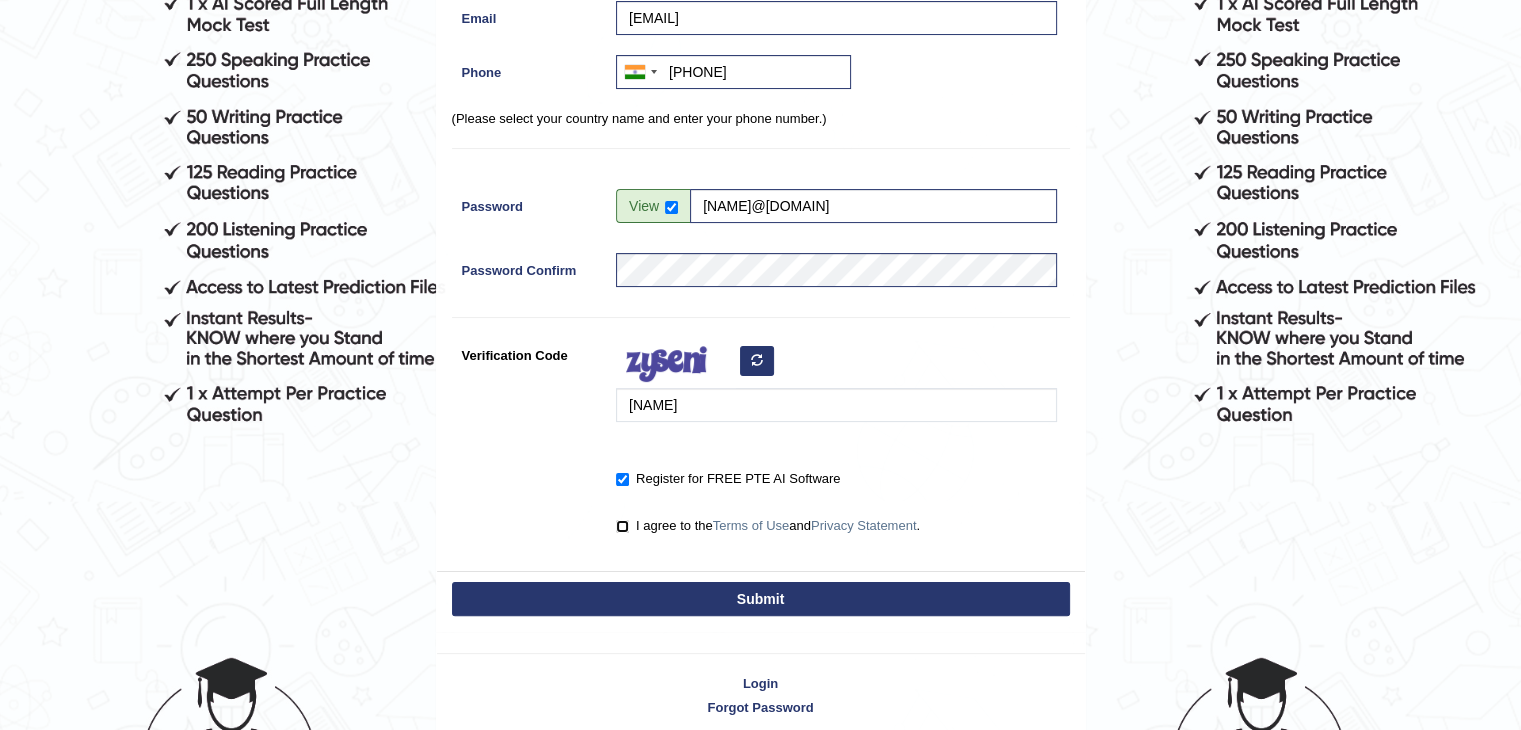 click on "I agree to the  Terms of Use  and  Privacy Statement ." at bounding box center [622, 526] 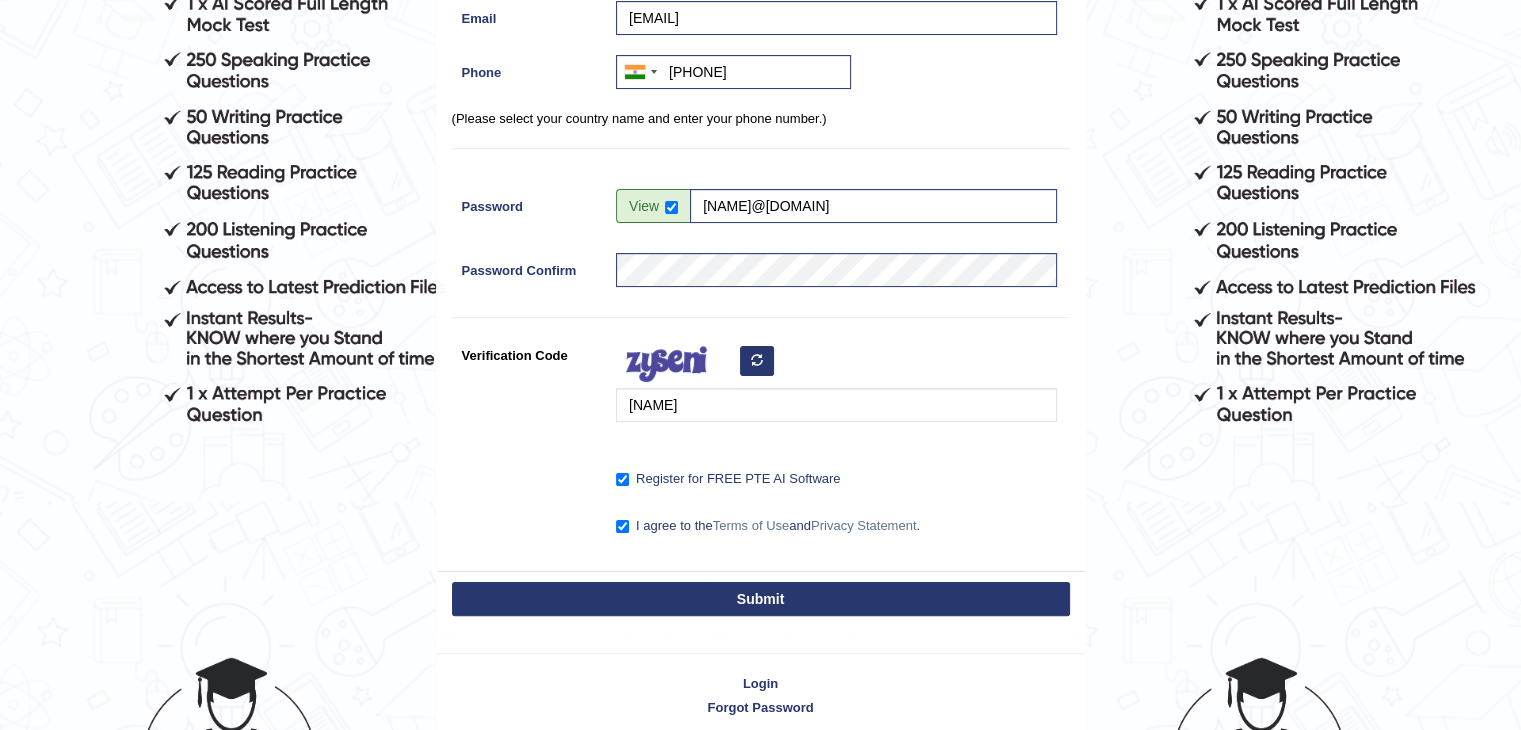 click on "Submit" at bounding box center (761, 599) 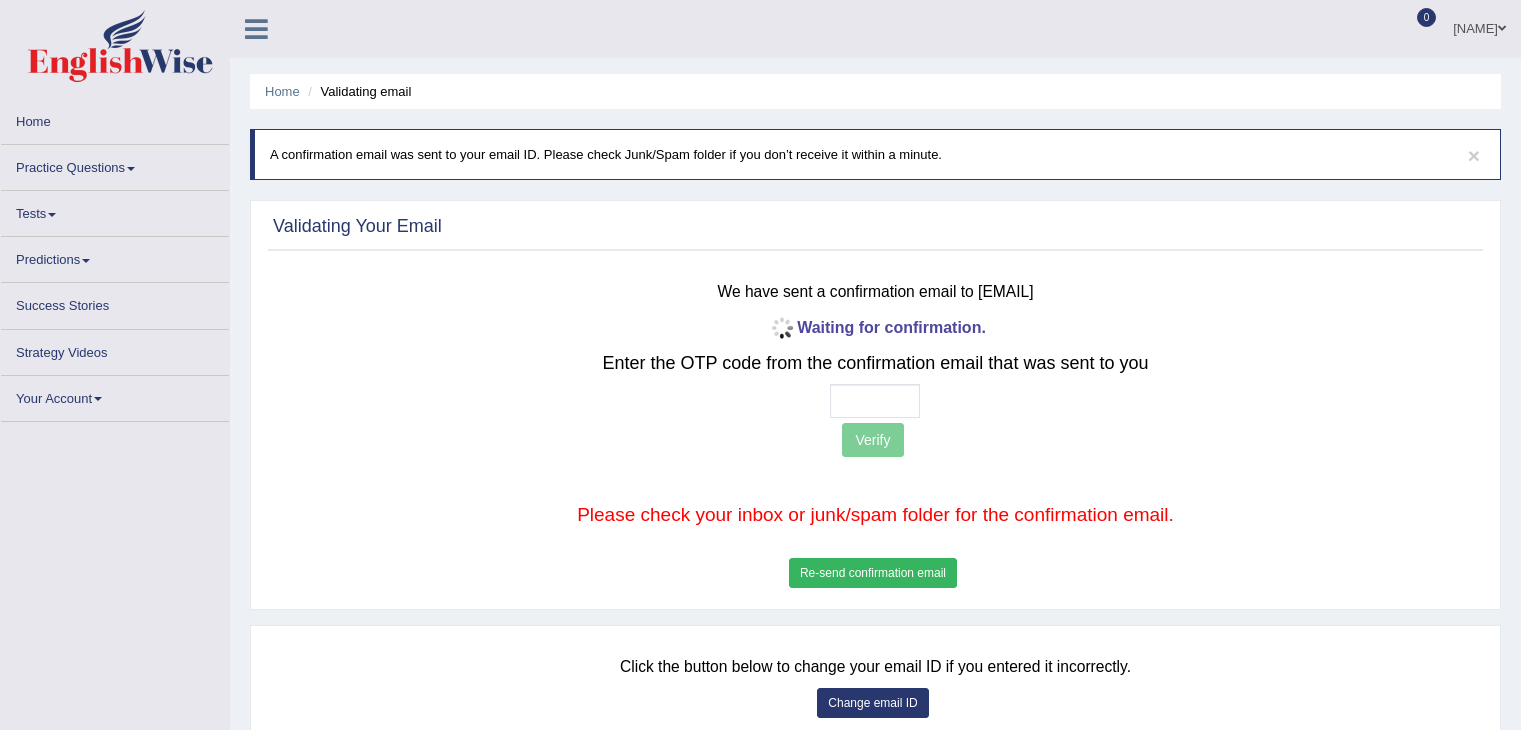 scroll, scrollTop: 0, scrollLeft: 0, axis: both 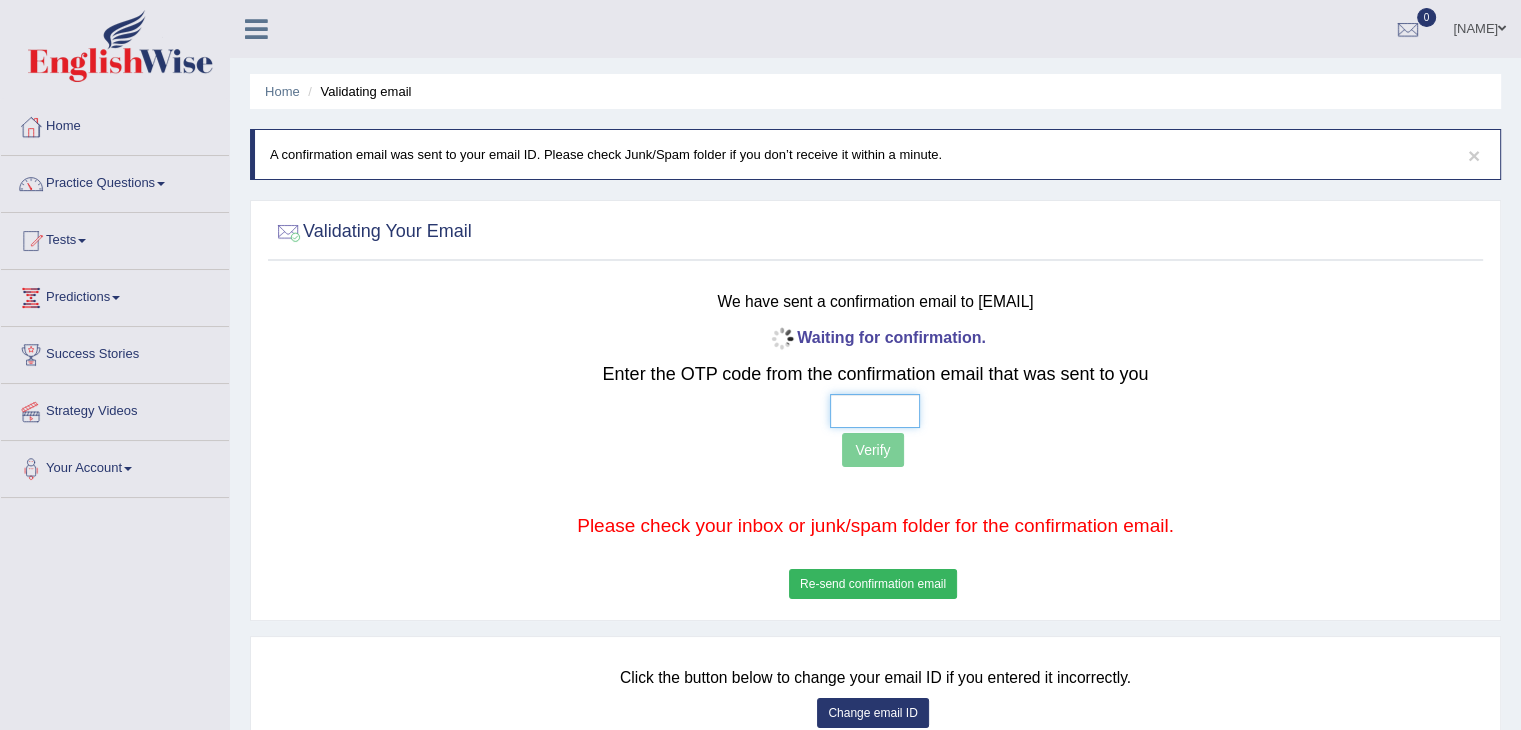 click at bounding box center (875, 411) 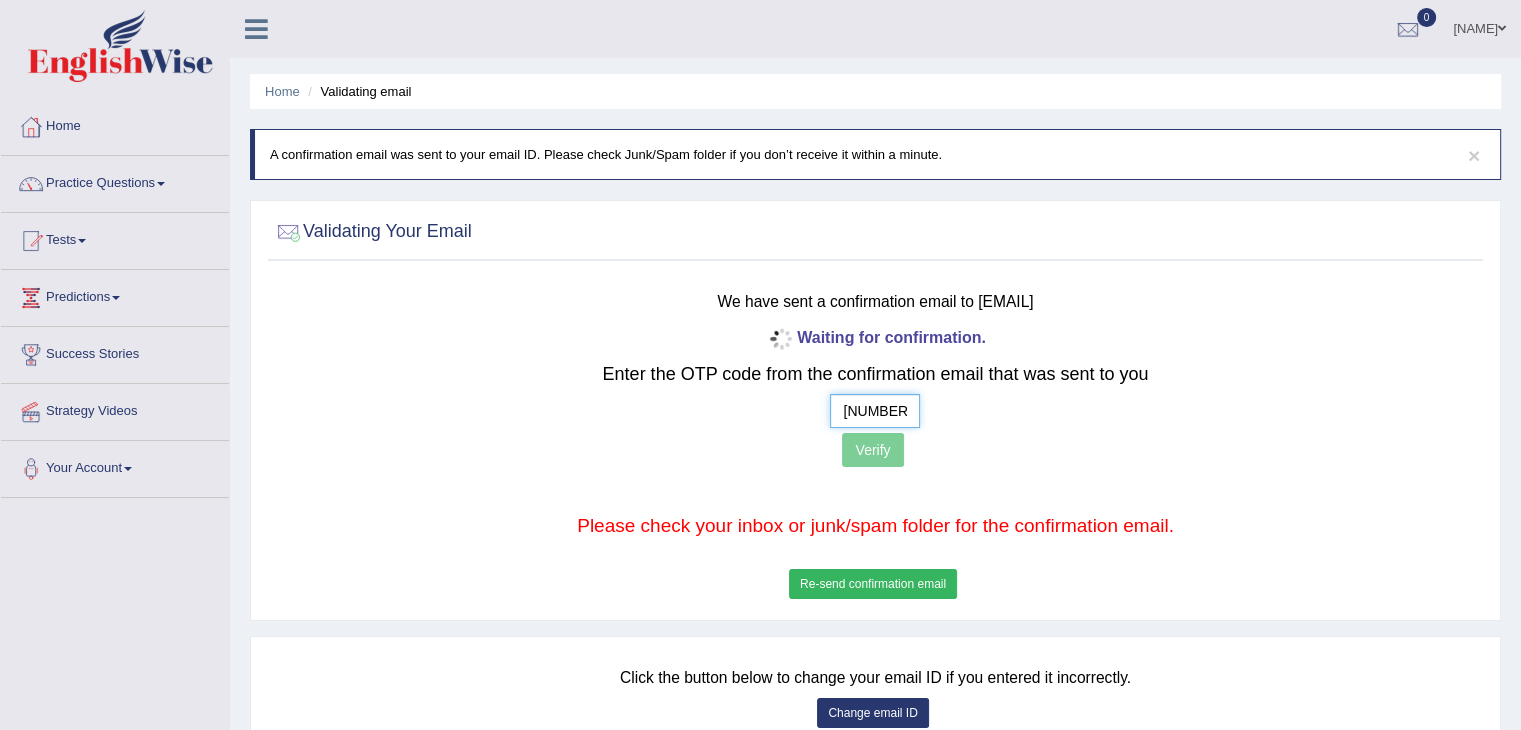 type on "9  0  6  0" 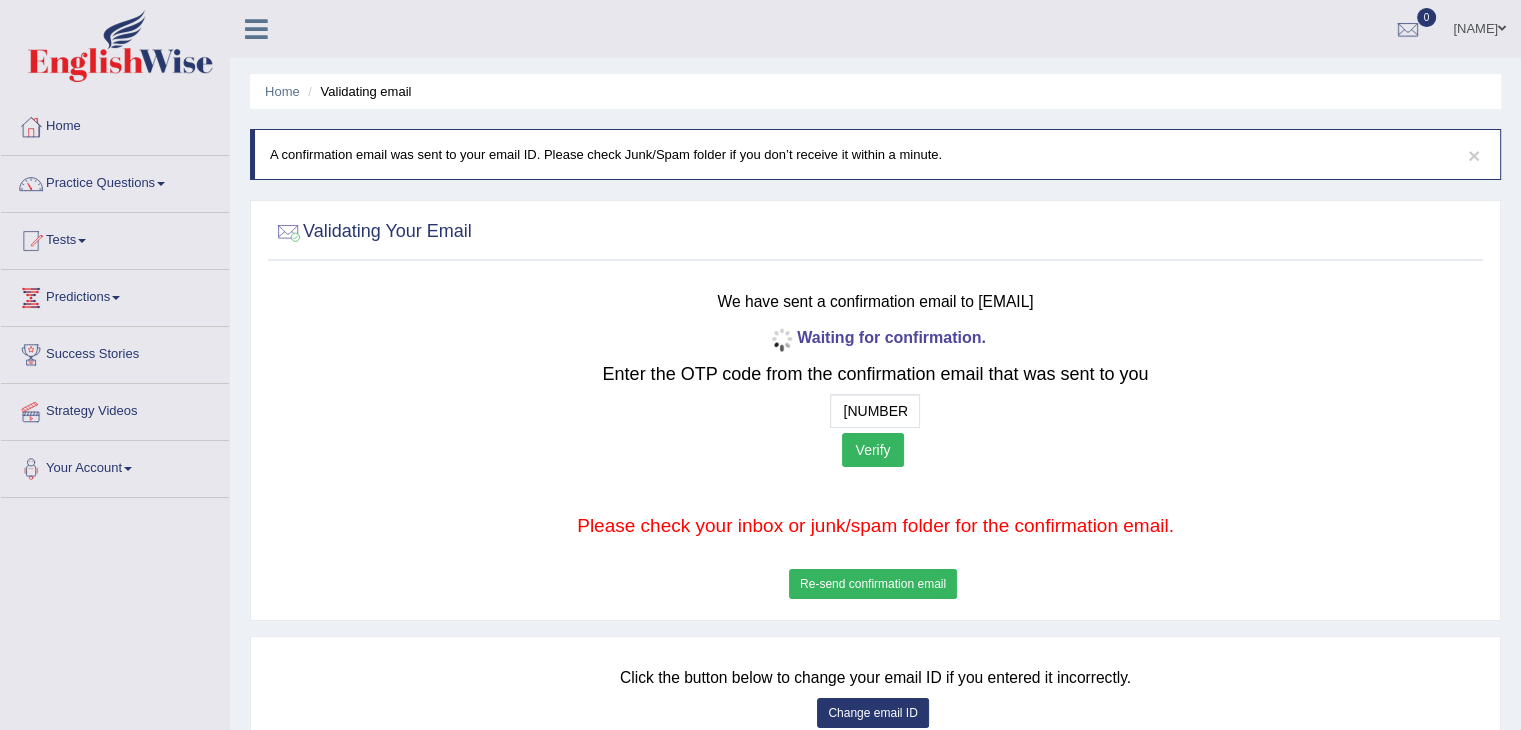 click on "Verify" at bounding box center (872, 450) 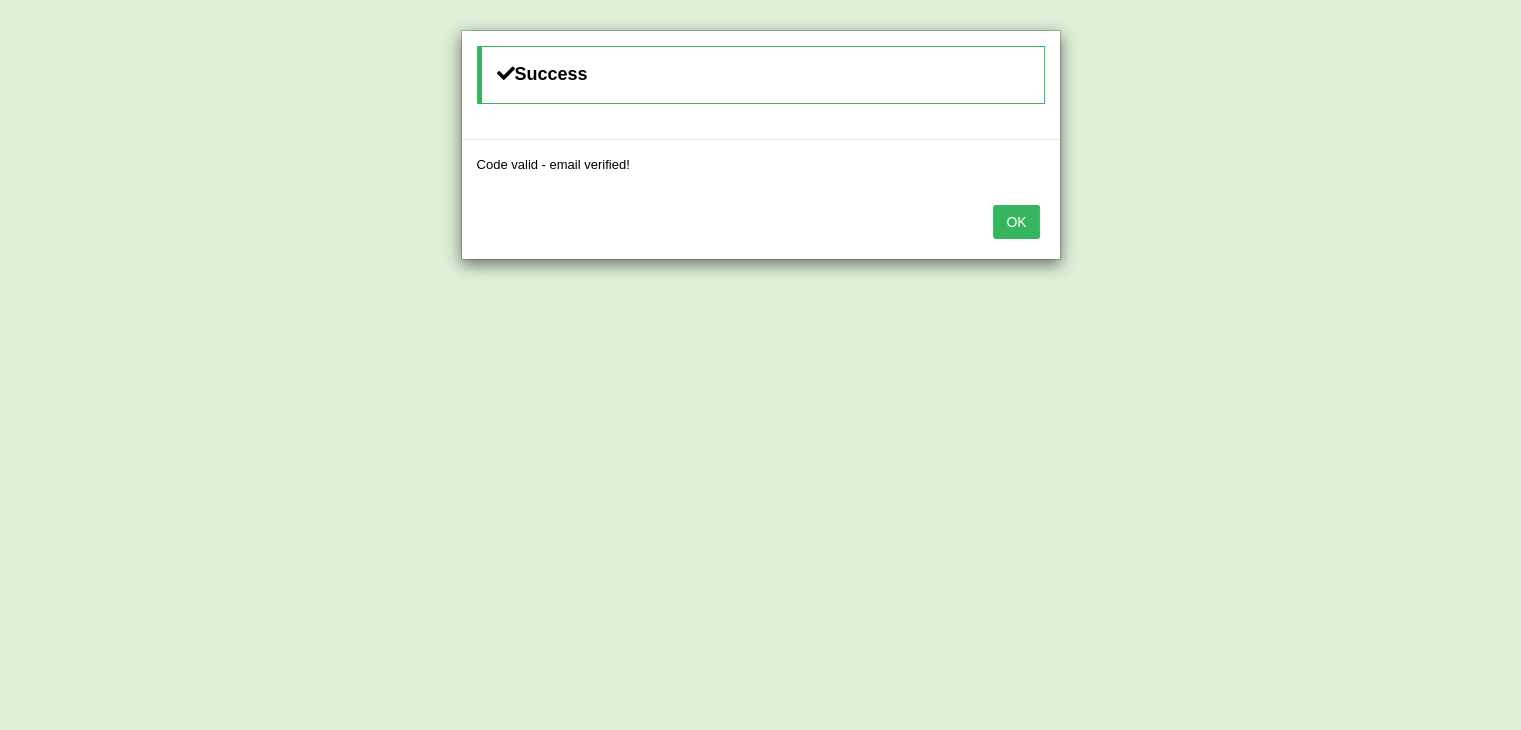 click on "OK" at bounding box center [1016, 222] 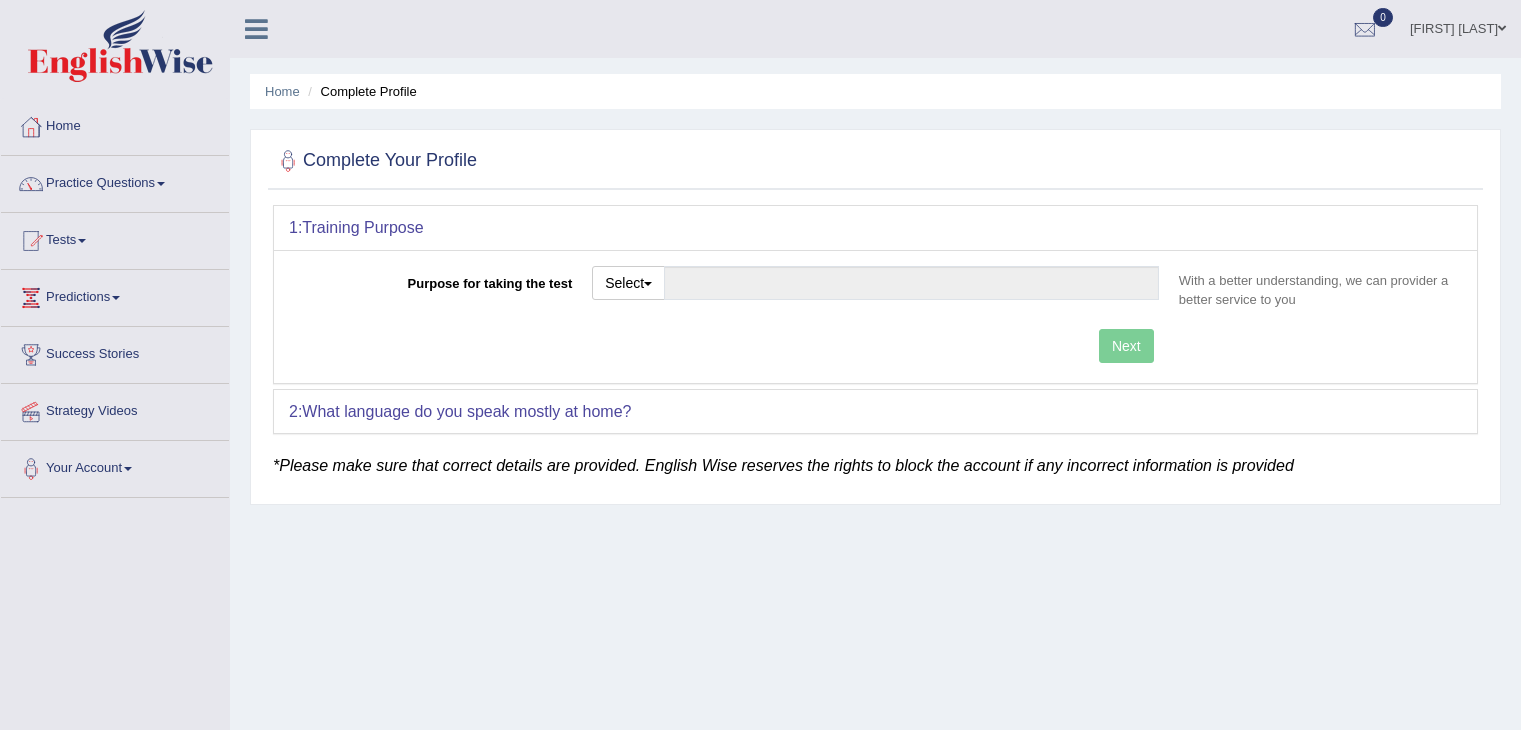scroll, scrollTop: 0, scrollLeft: 0, axis: both 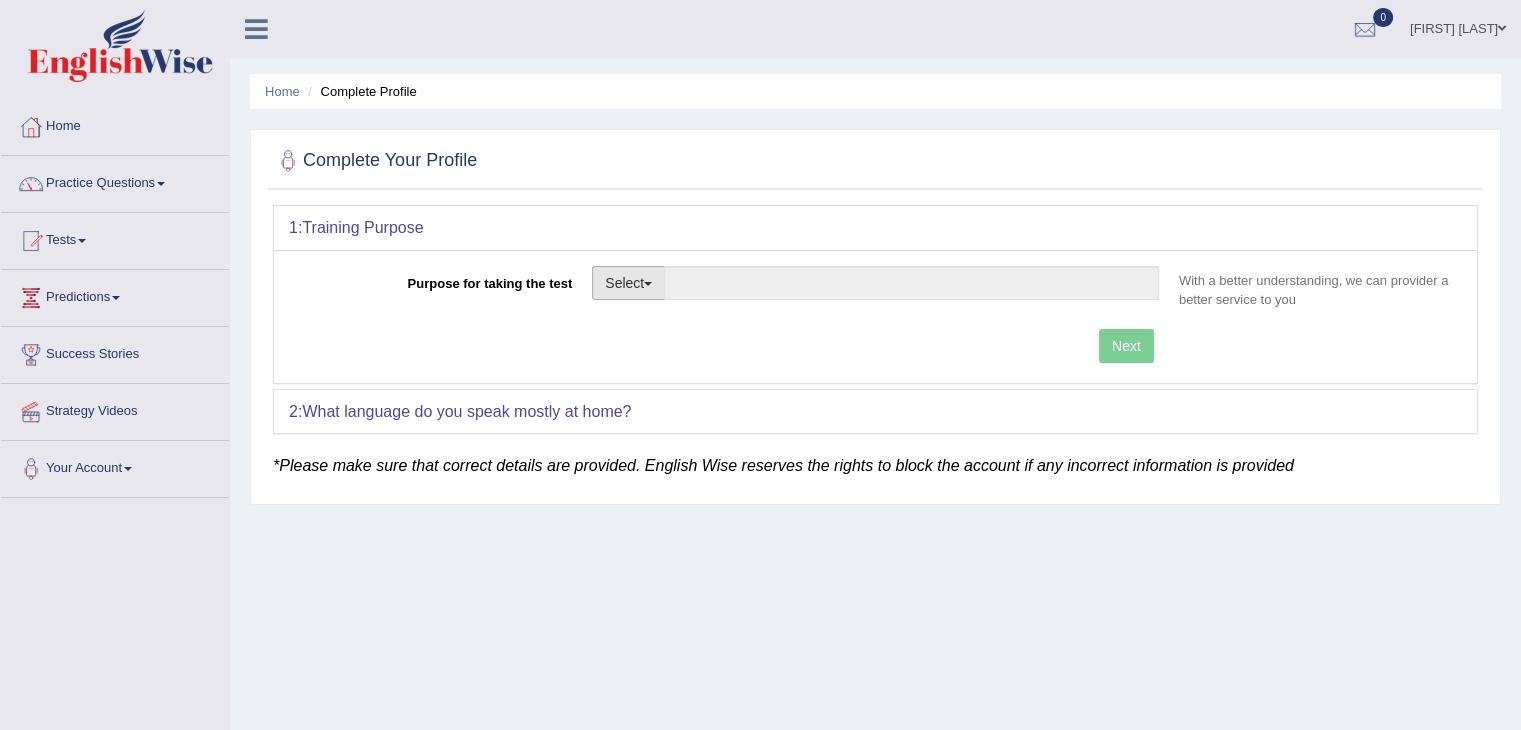 click on "Select" at bounding box center [628, 283] 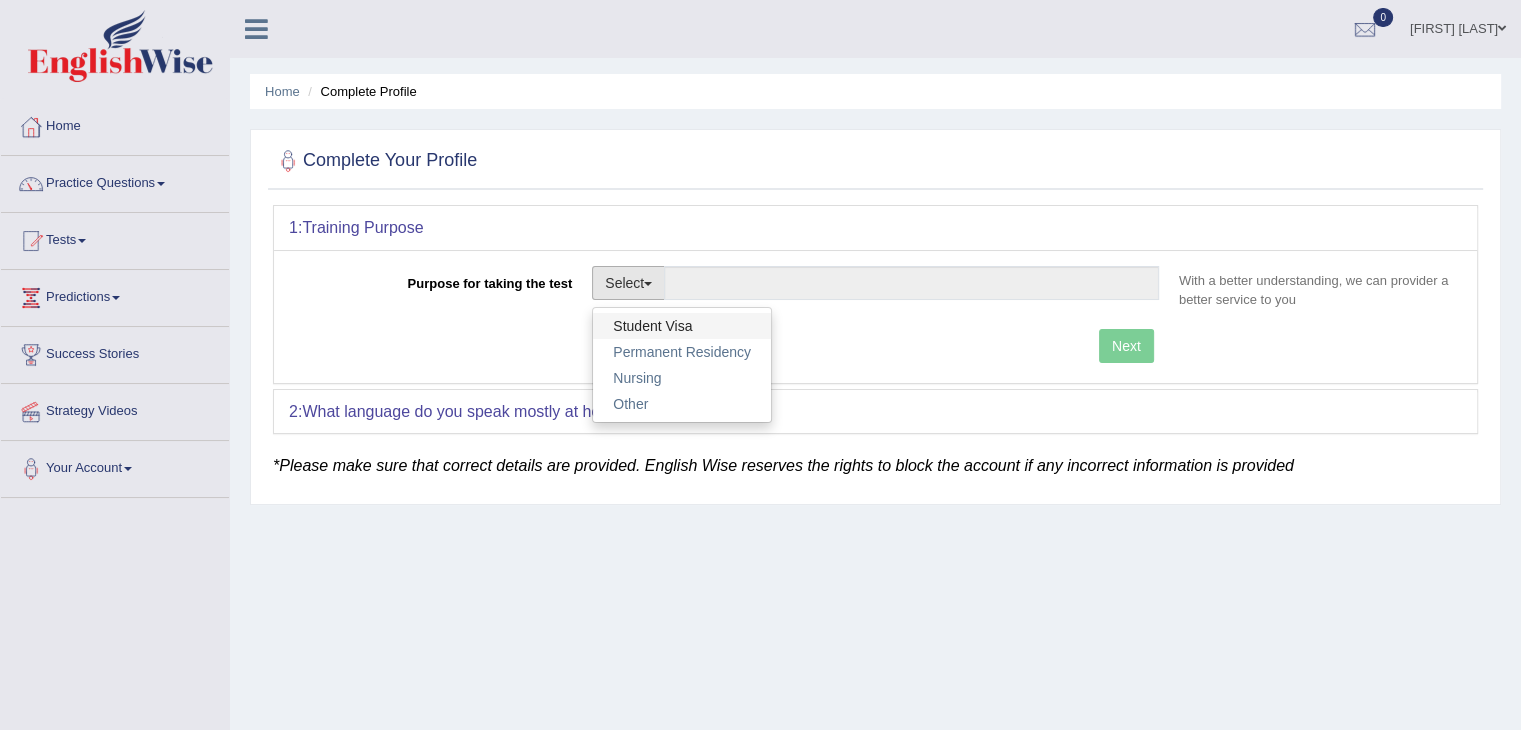 click on "Student Visa" at bounding box center [682, 326] 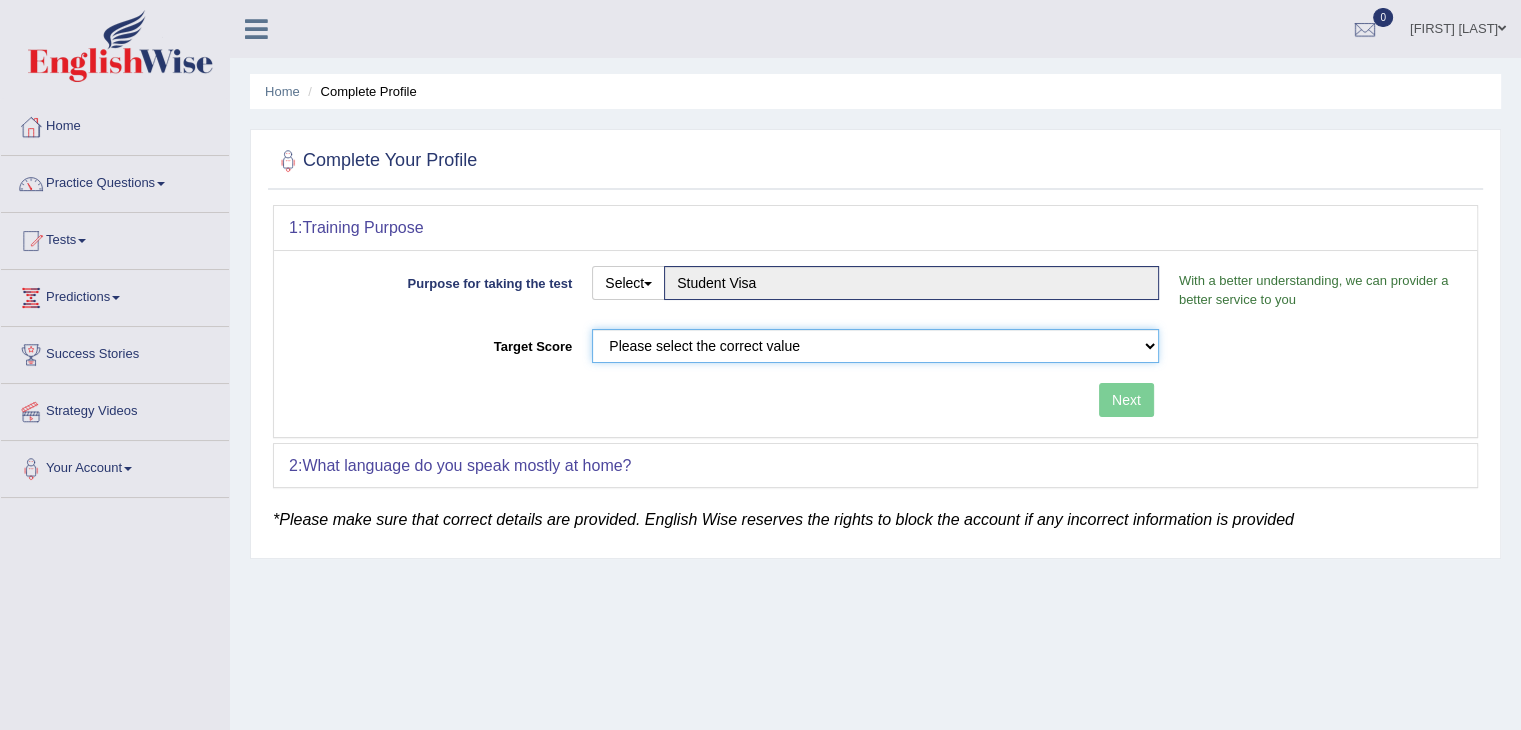 click on "Please select the correct value
50 (6 bands)
58 (6.5 bands)
65 (7 bands)
79 (8 bands)" at bounding box center (875, 346) 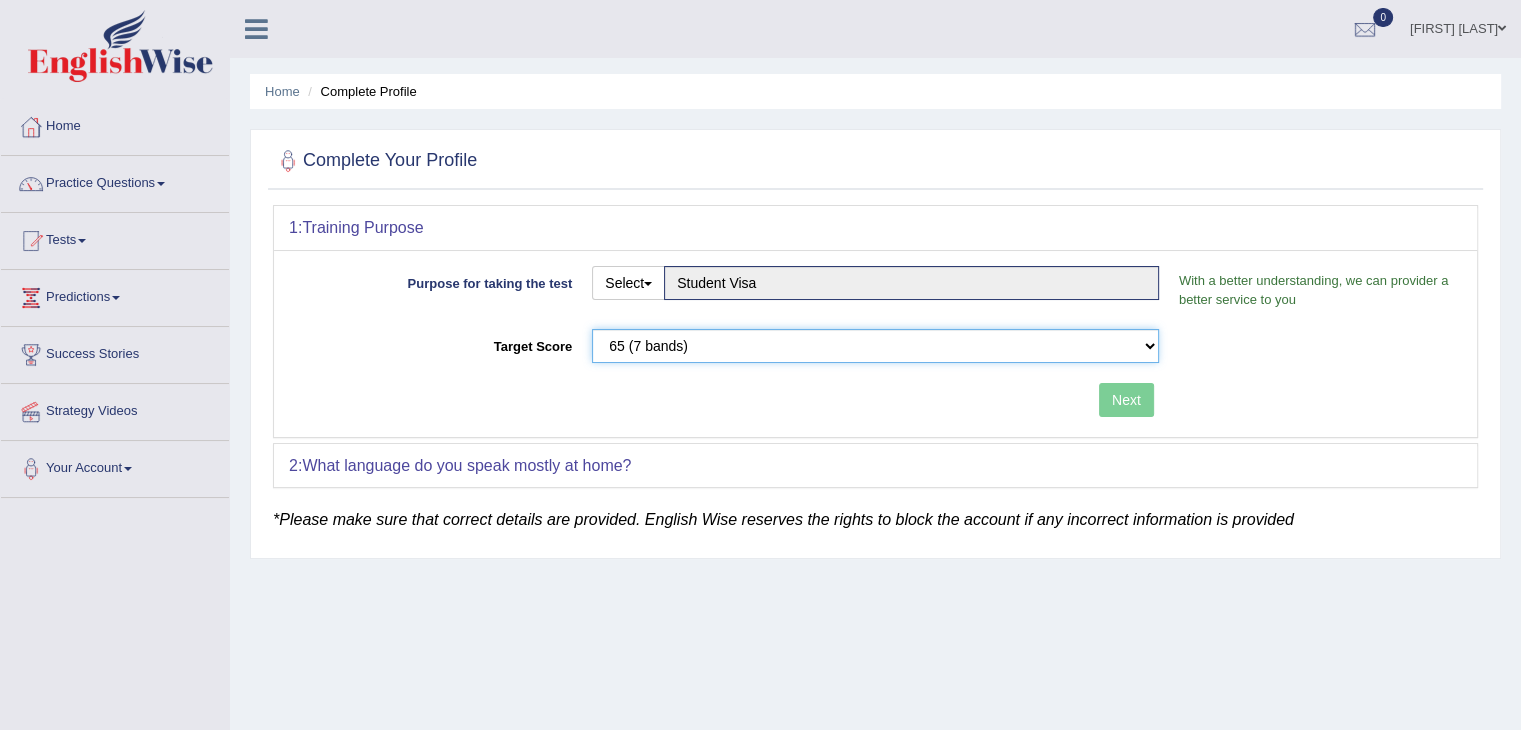 click on "Please select the correct value
50 (6 bands)
58 (6.5 bands)
65 (7 bands)
79 (8 bands)" at bounding box center (875, 346) 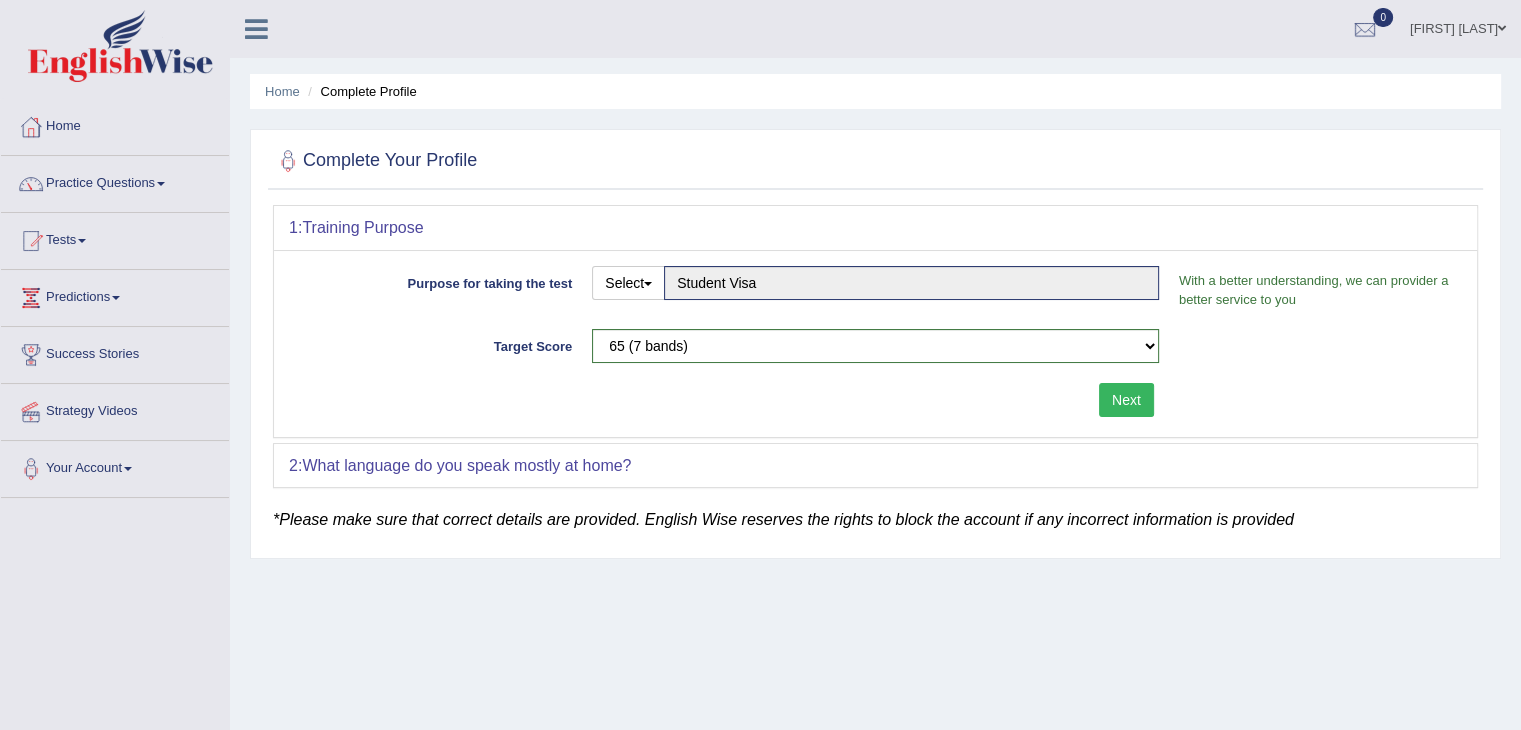 click on "Next" at bounding box center [1126, 400] 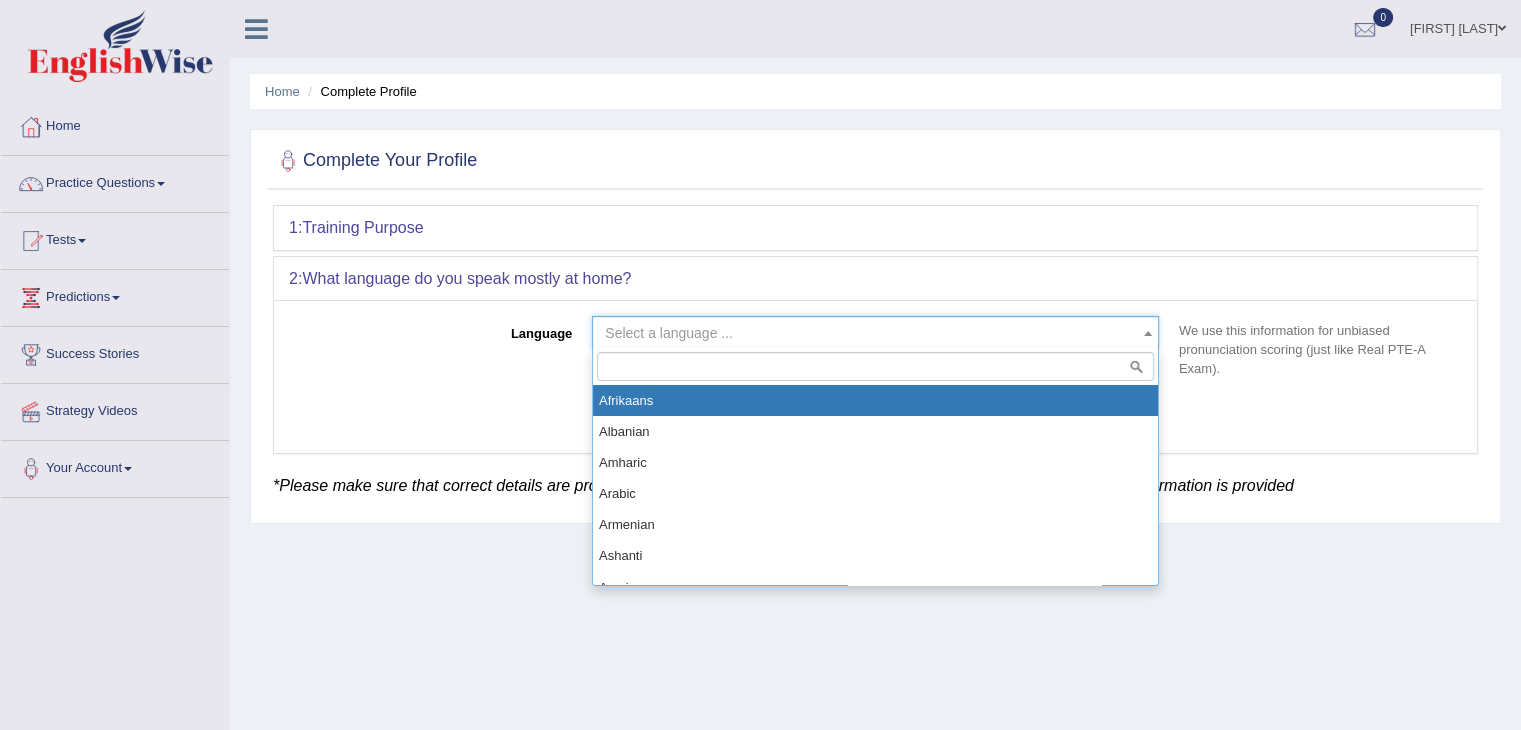 click on "Select a language ..." at bounding box center [875, 333] 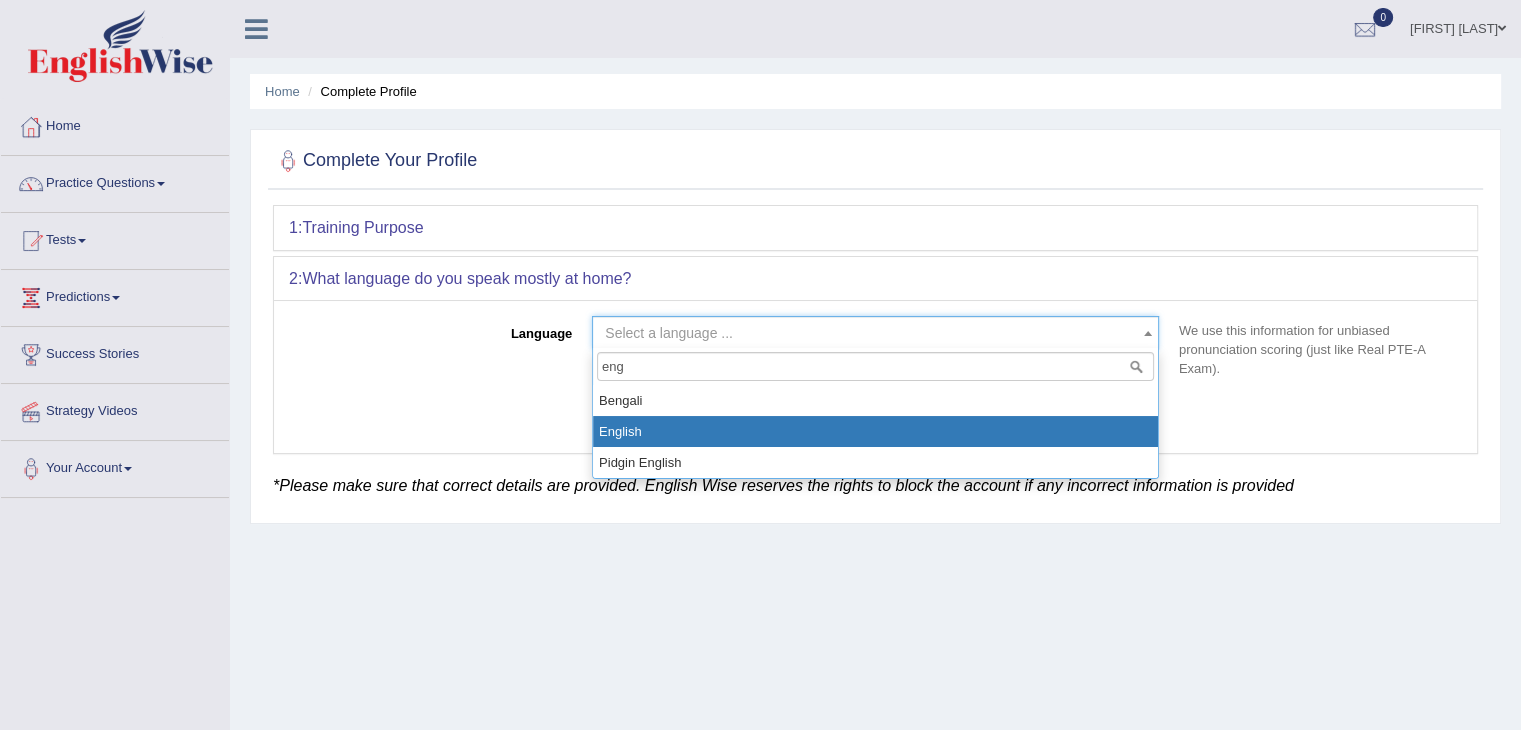 type on "eng" 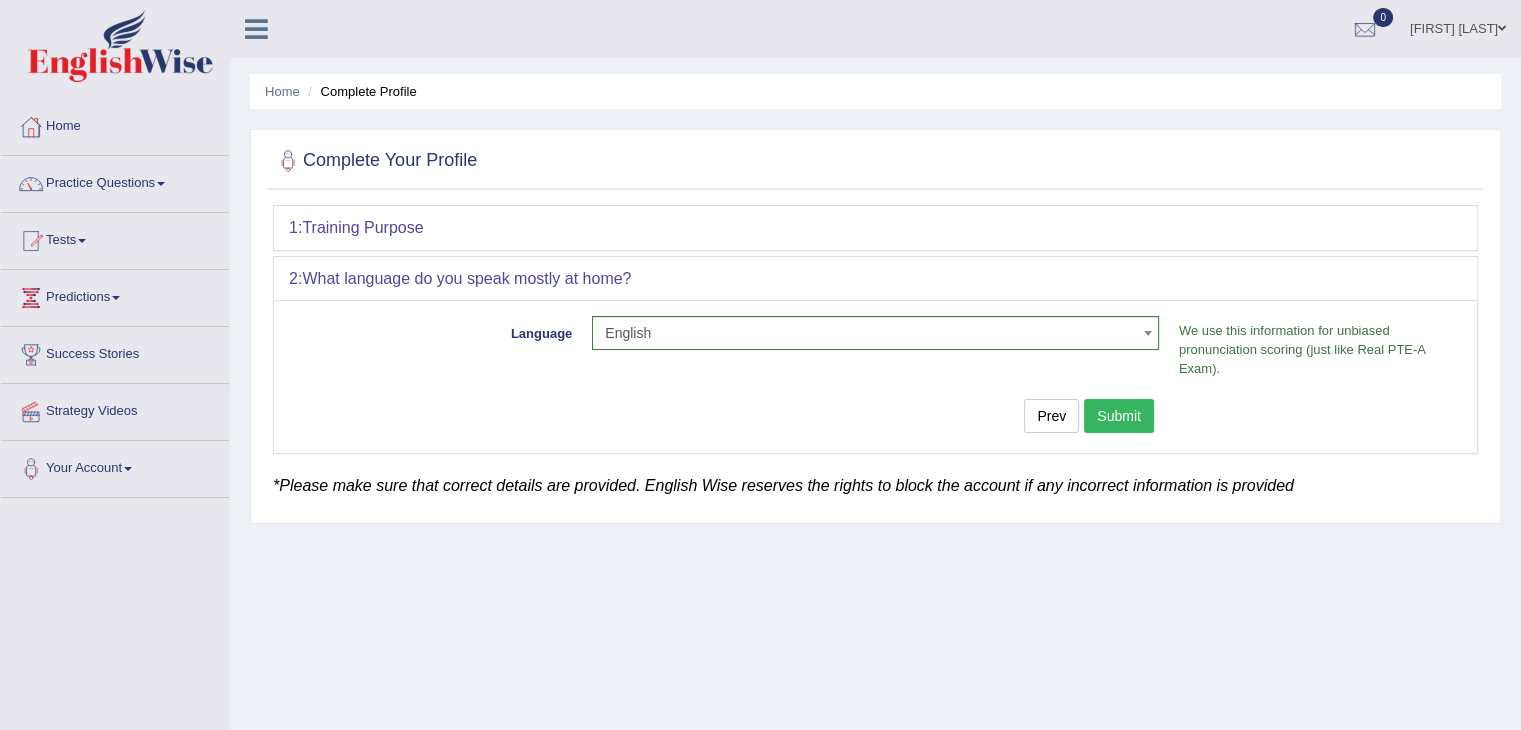 click on "Submit" at bounding box center (1119, 416) 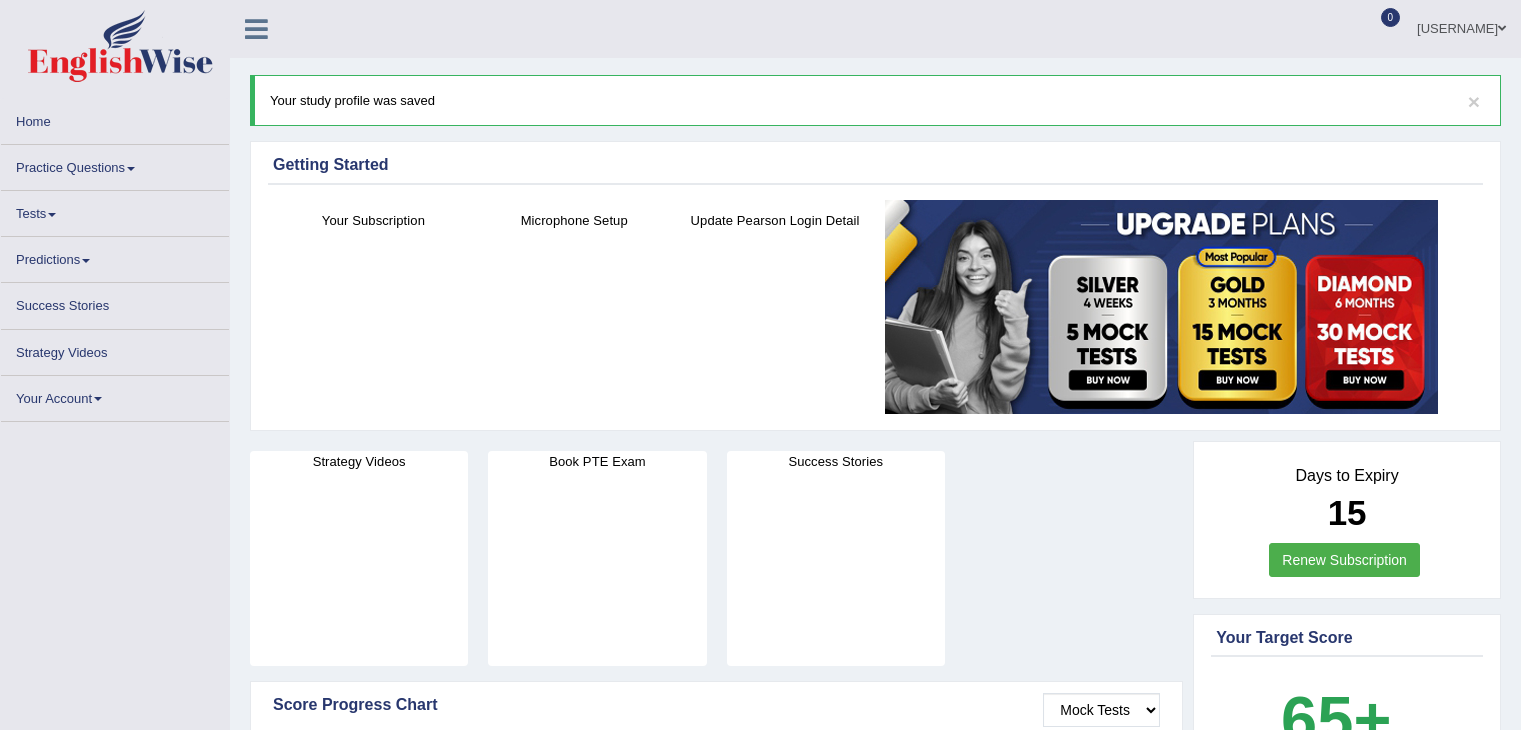 scroll, scrollTop: 0, scrollLeft: 0, axis: both 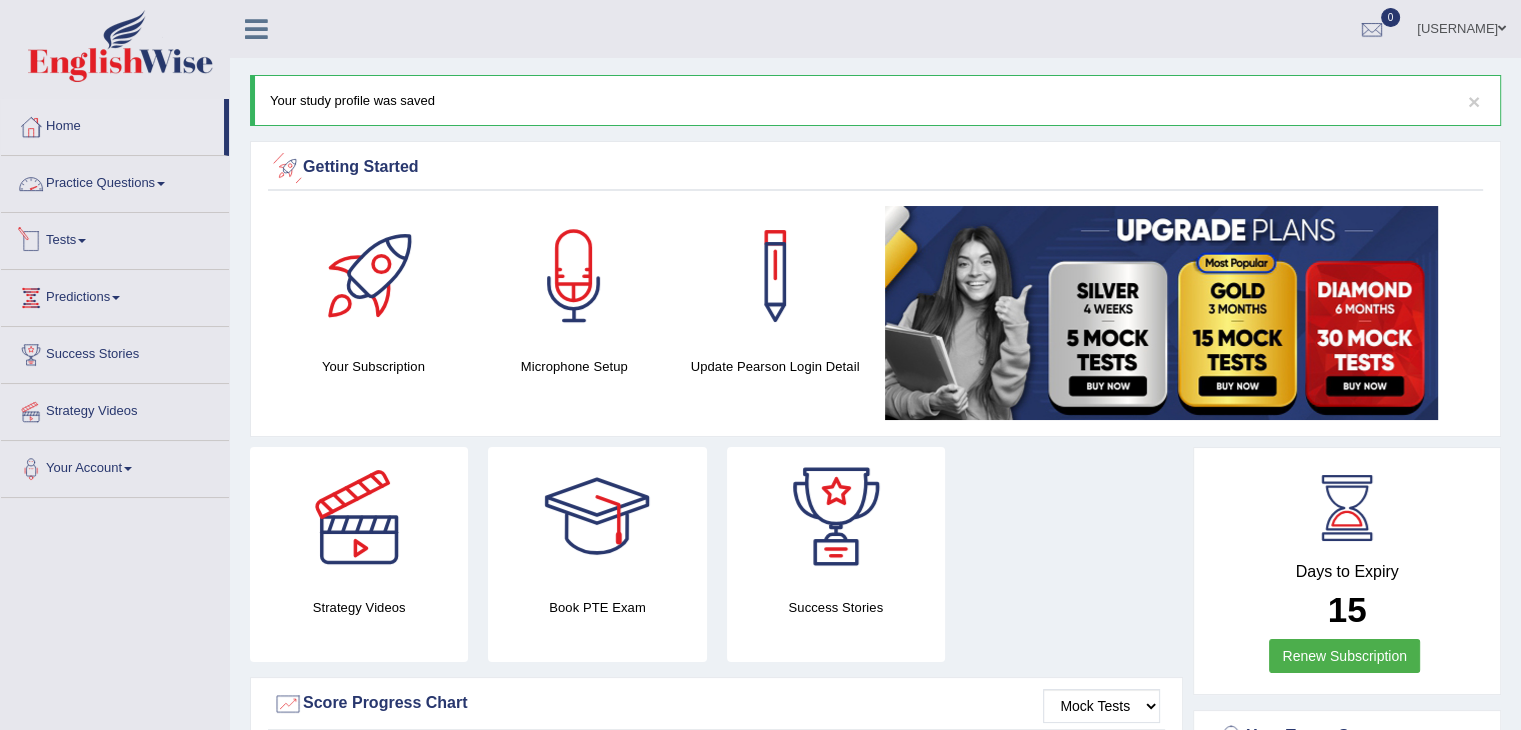 click on "Tests" at bounding box center (115, 238) 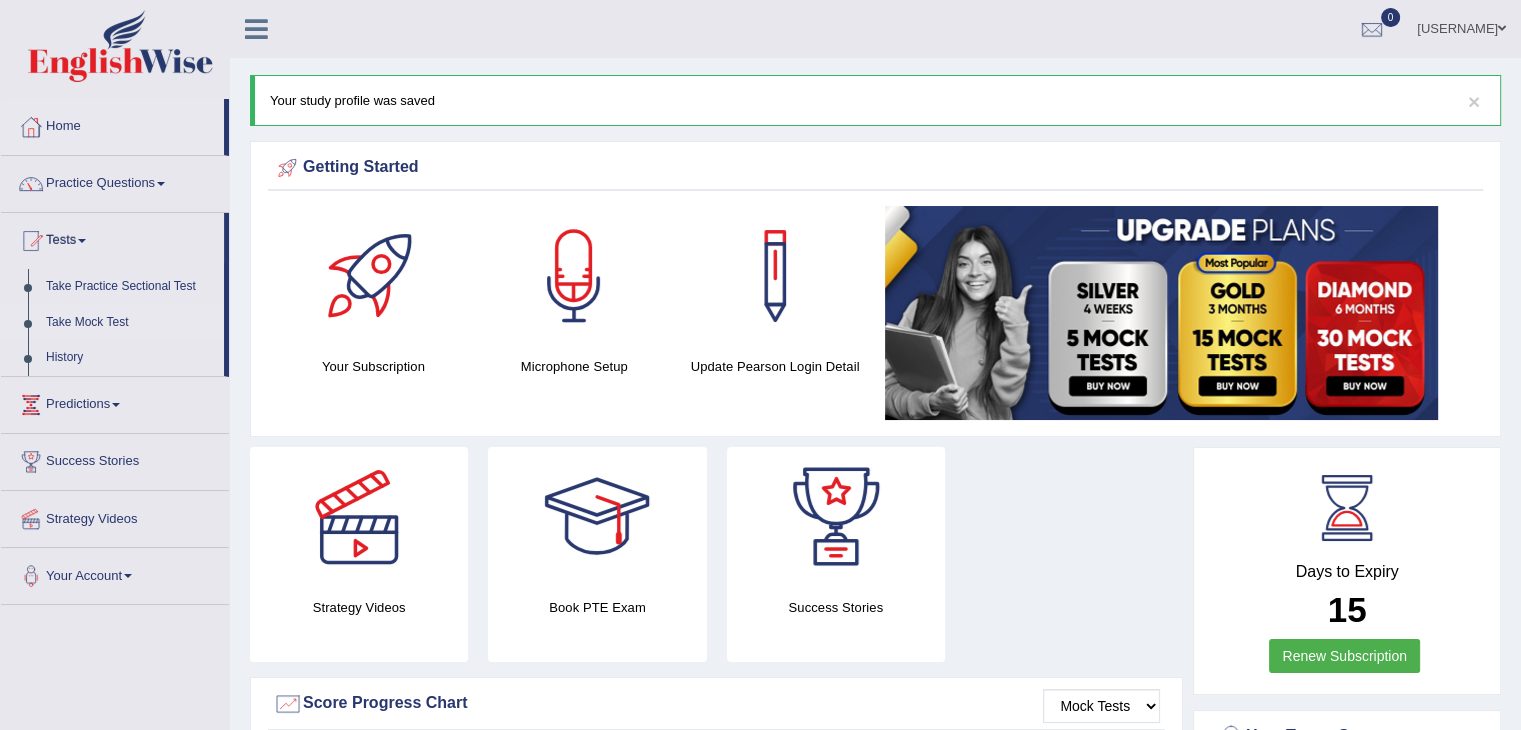 click on "Take Mock Test" at bounding box center [130, 323] 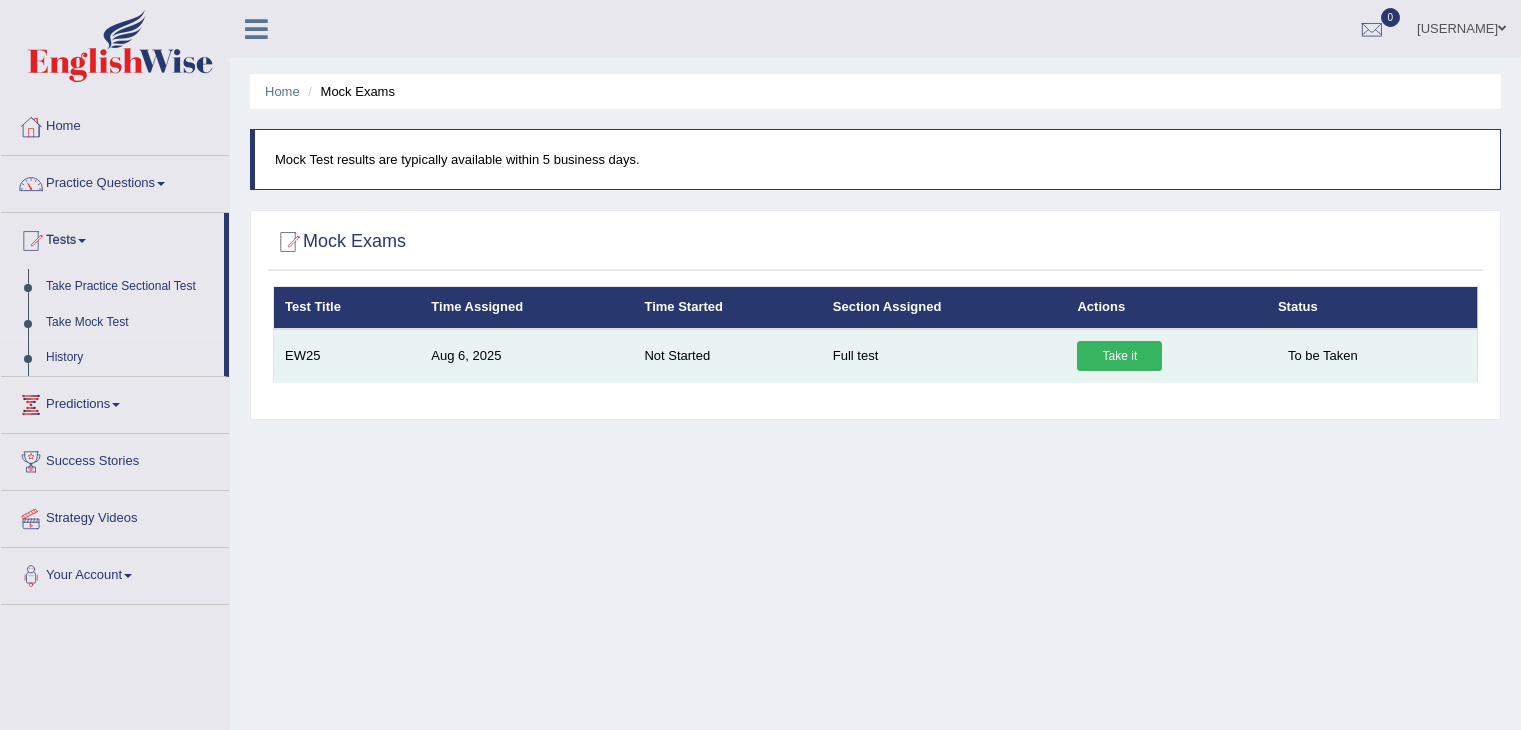 scroll, scrollTop: 0, scrollLeft: 0, axis: both 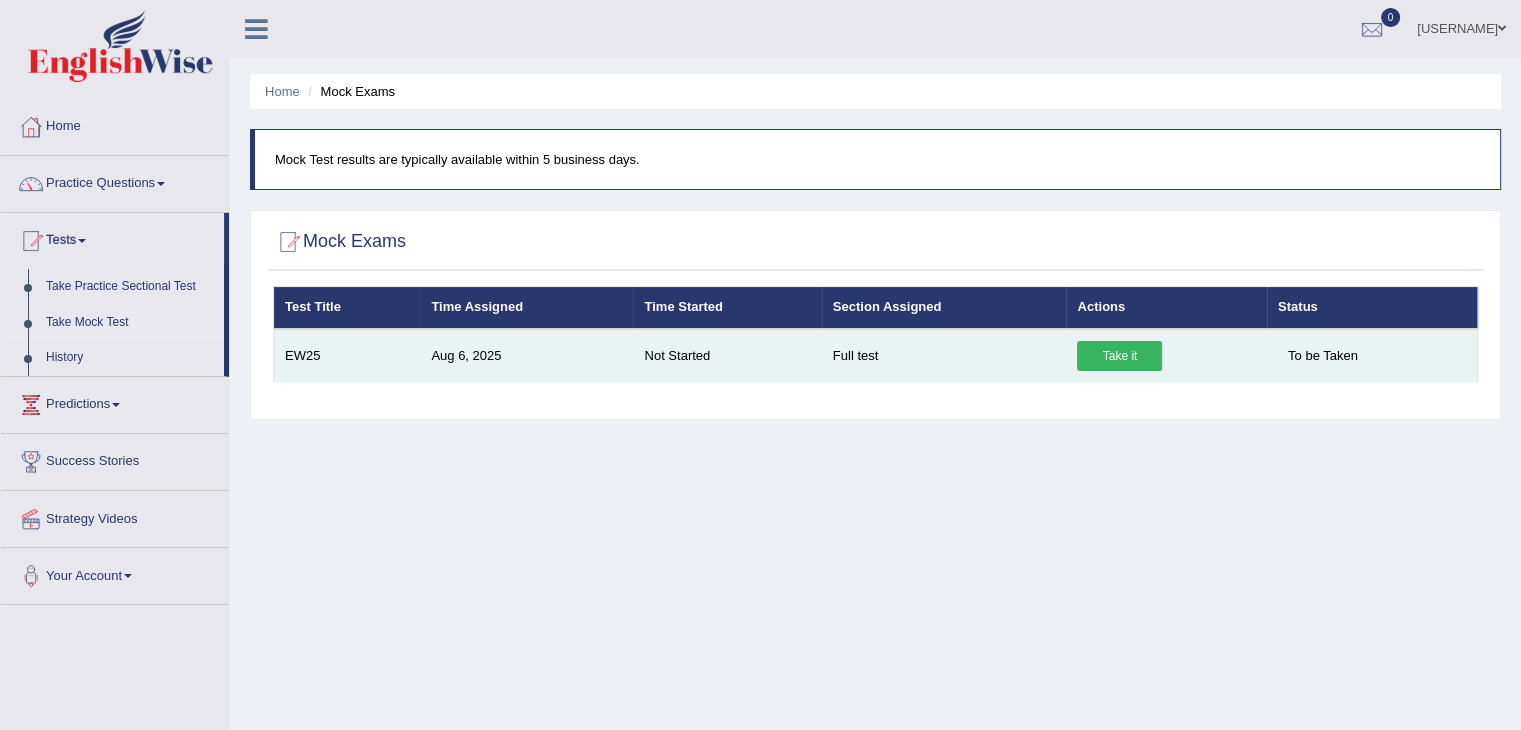 click on "Take it" at bounding box center (1119, 356) 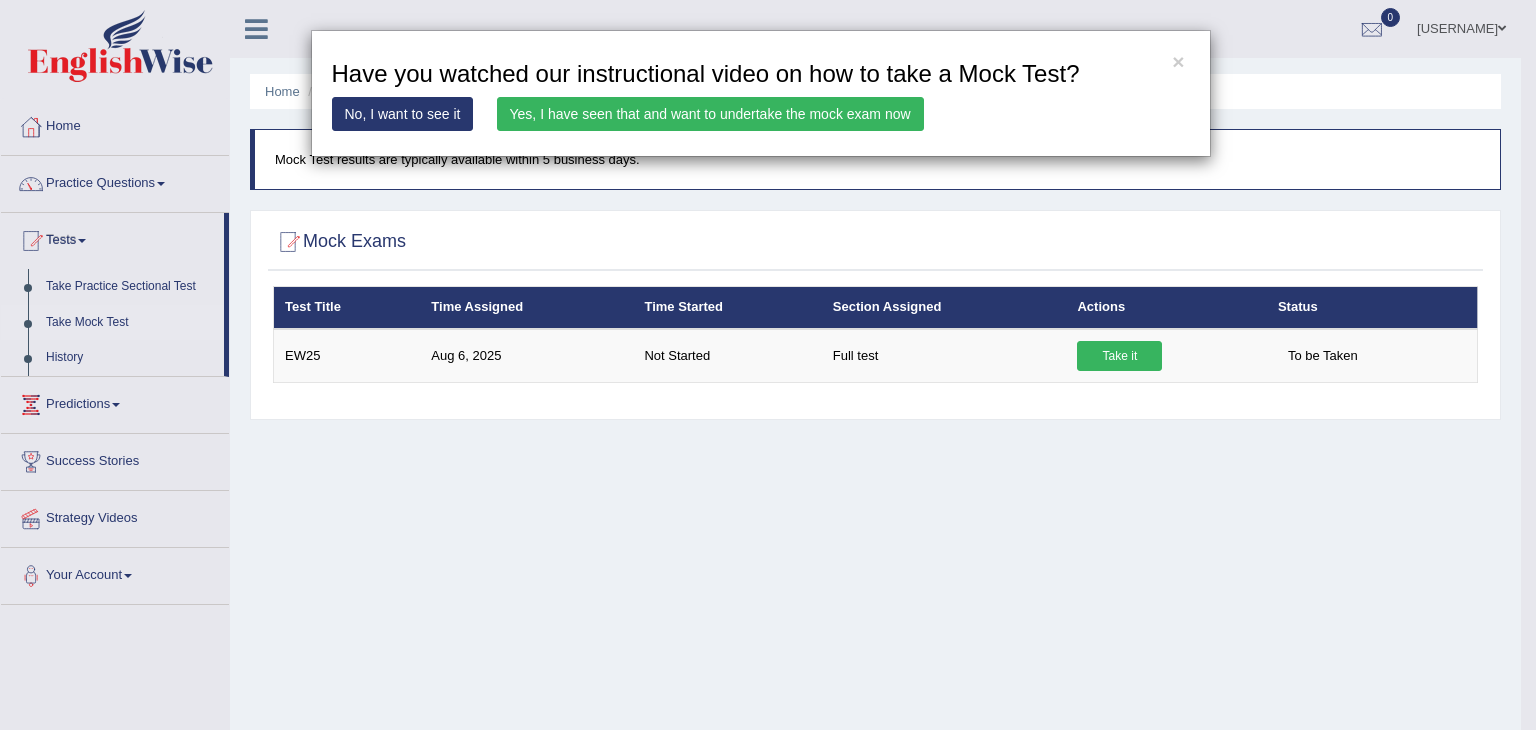 click on "Yes, I have seen that and want to undertake the mock exam now" at bounding box center (710, 114) 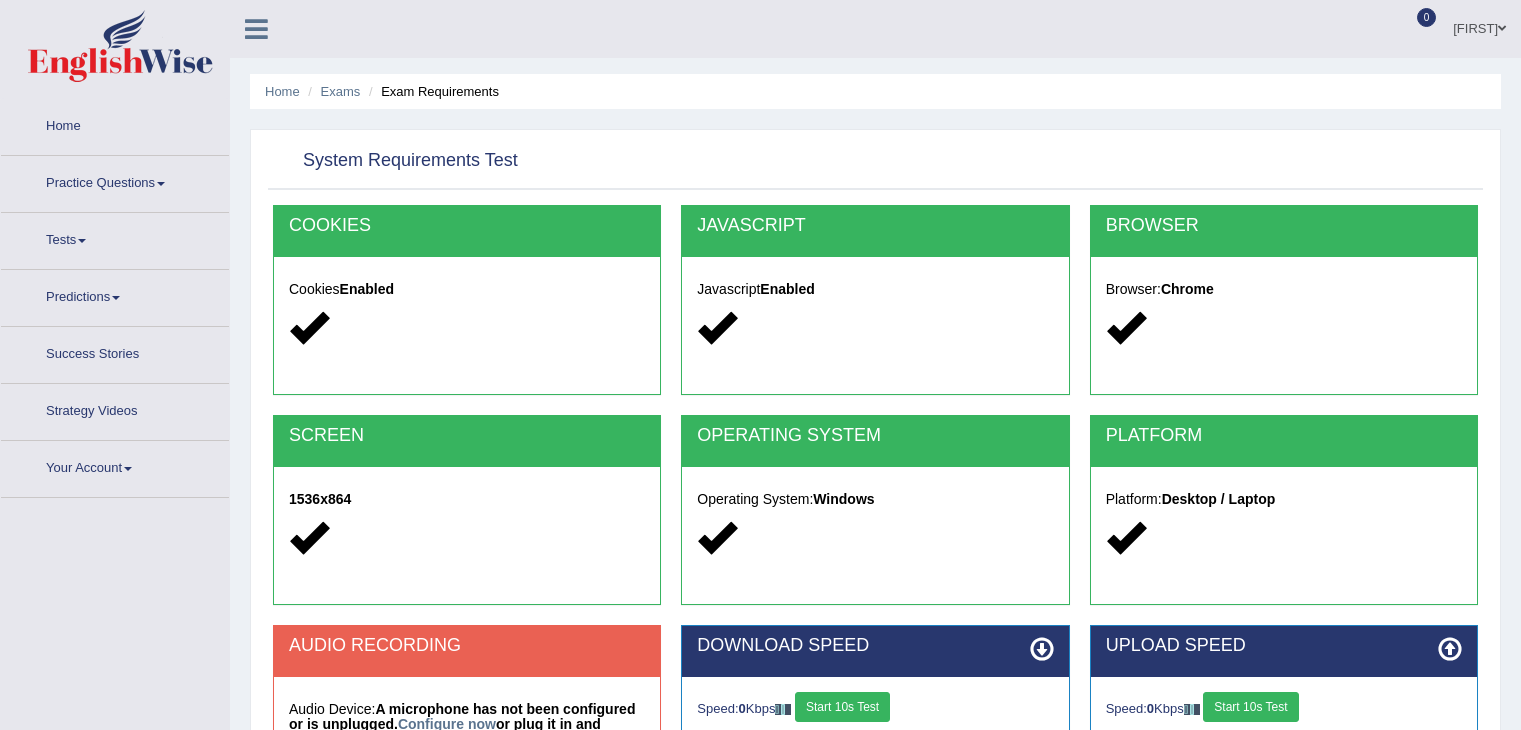 scroll, scrollTop: 0, scrollLeft: 0, axis: both 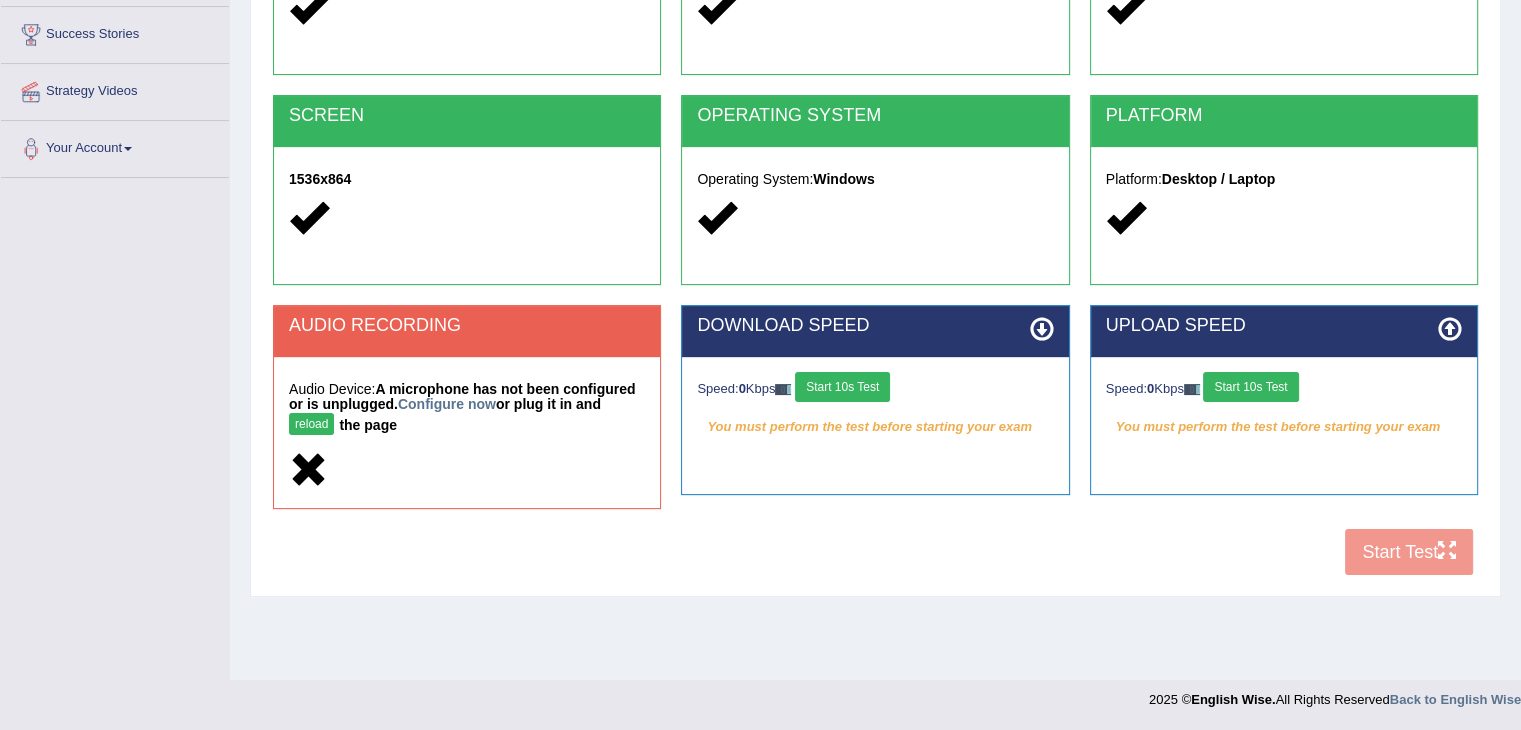 click on "reload" at bounding box center [311, 424] 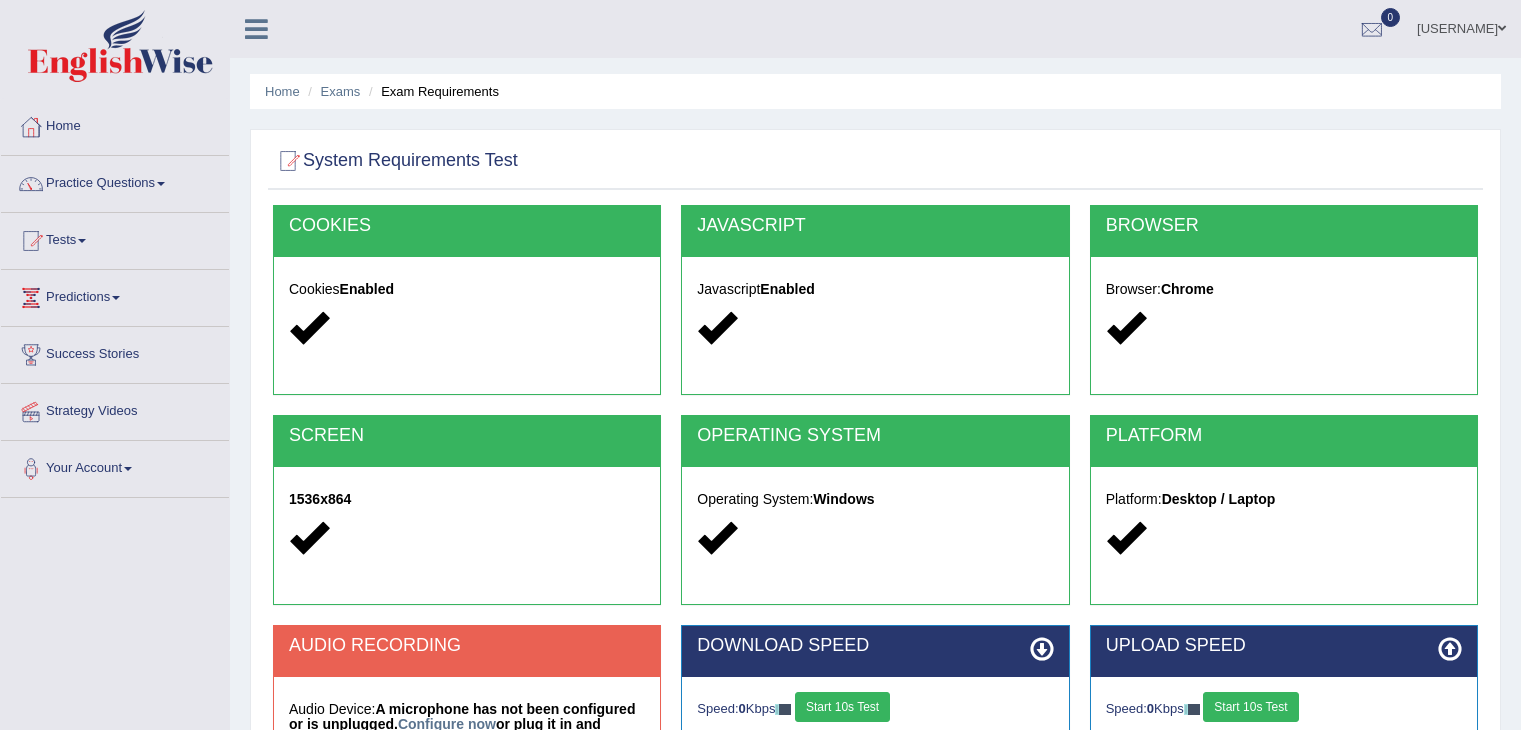 scroll, scrollTop: 320, scrollLeft: 0, axis: vertical 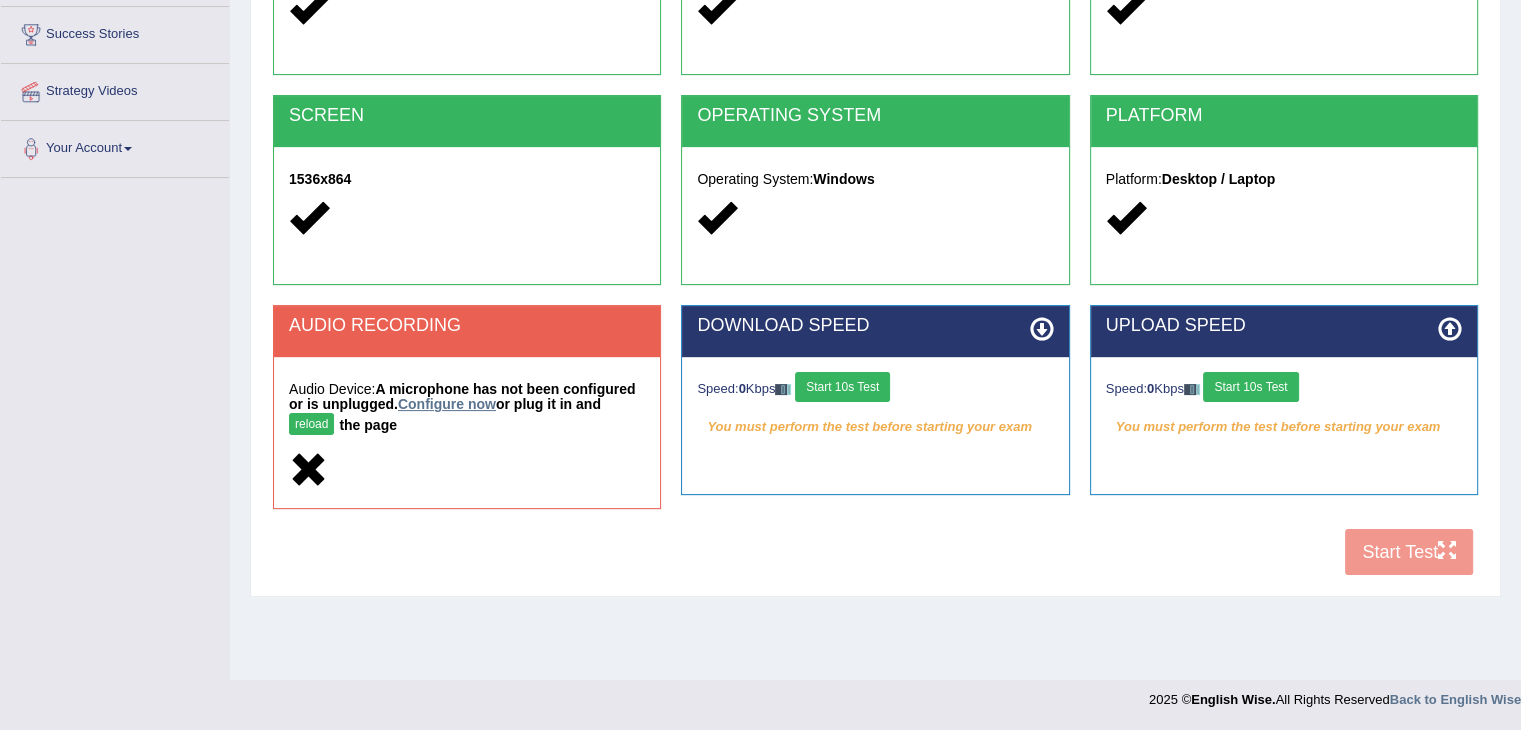 click on "Configure now" at bounding box center (447, 404) 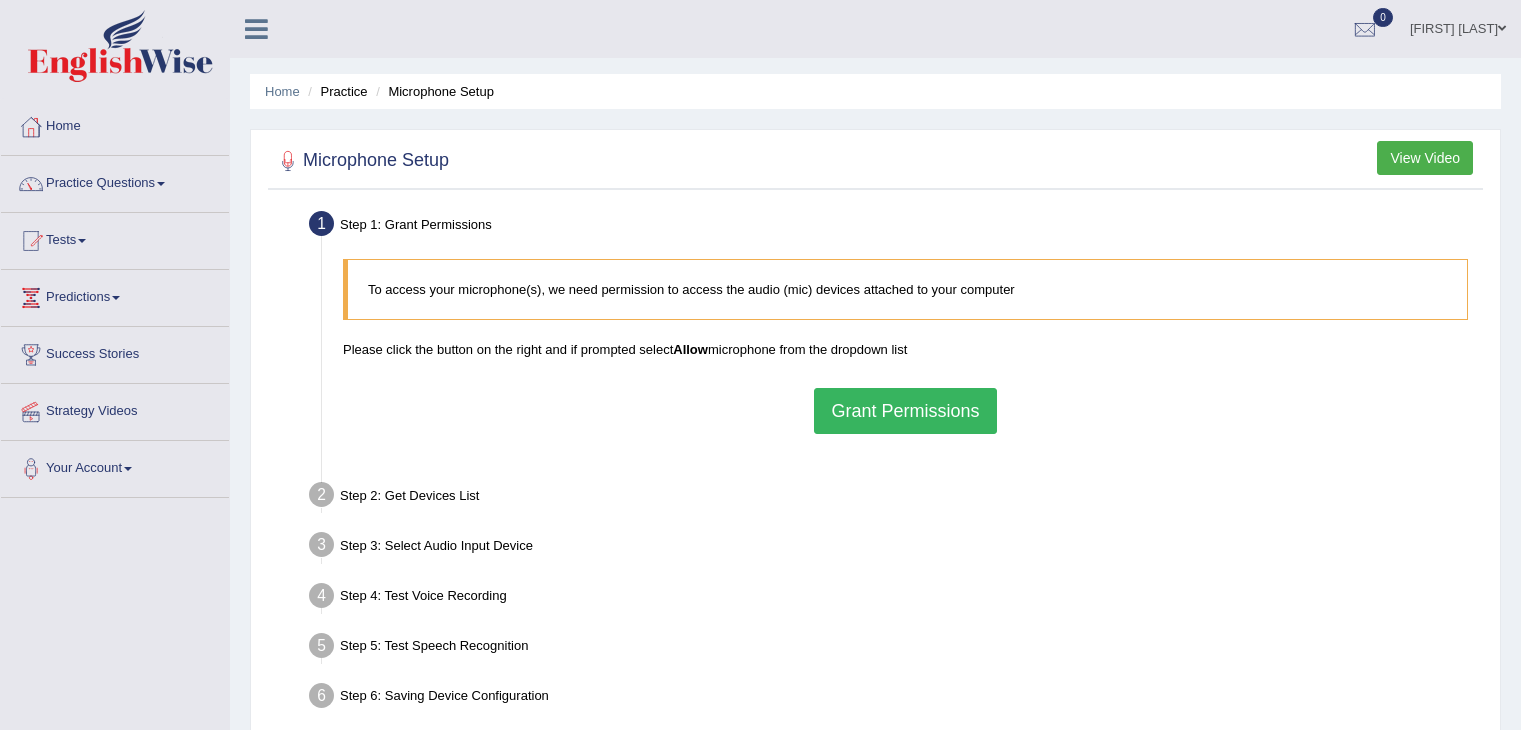 scroll, scrollTop: 0, scrollLeft: 0, axis: both 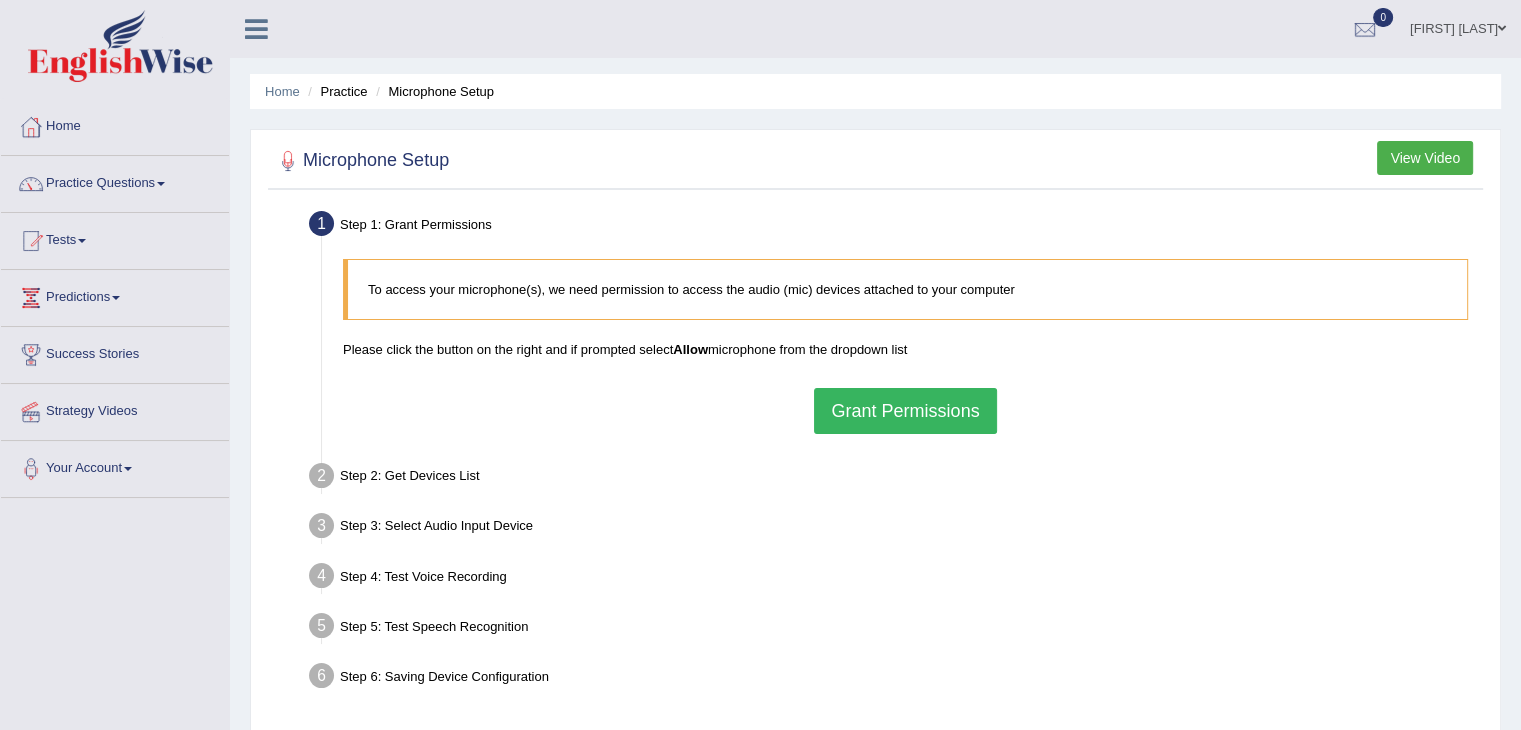click on "Grant Permissions" at bounding box center [905, 411] 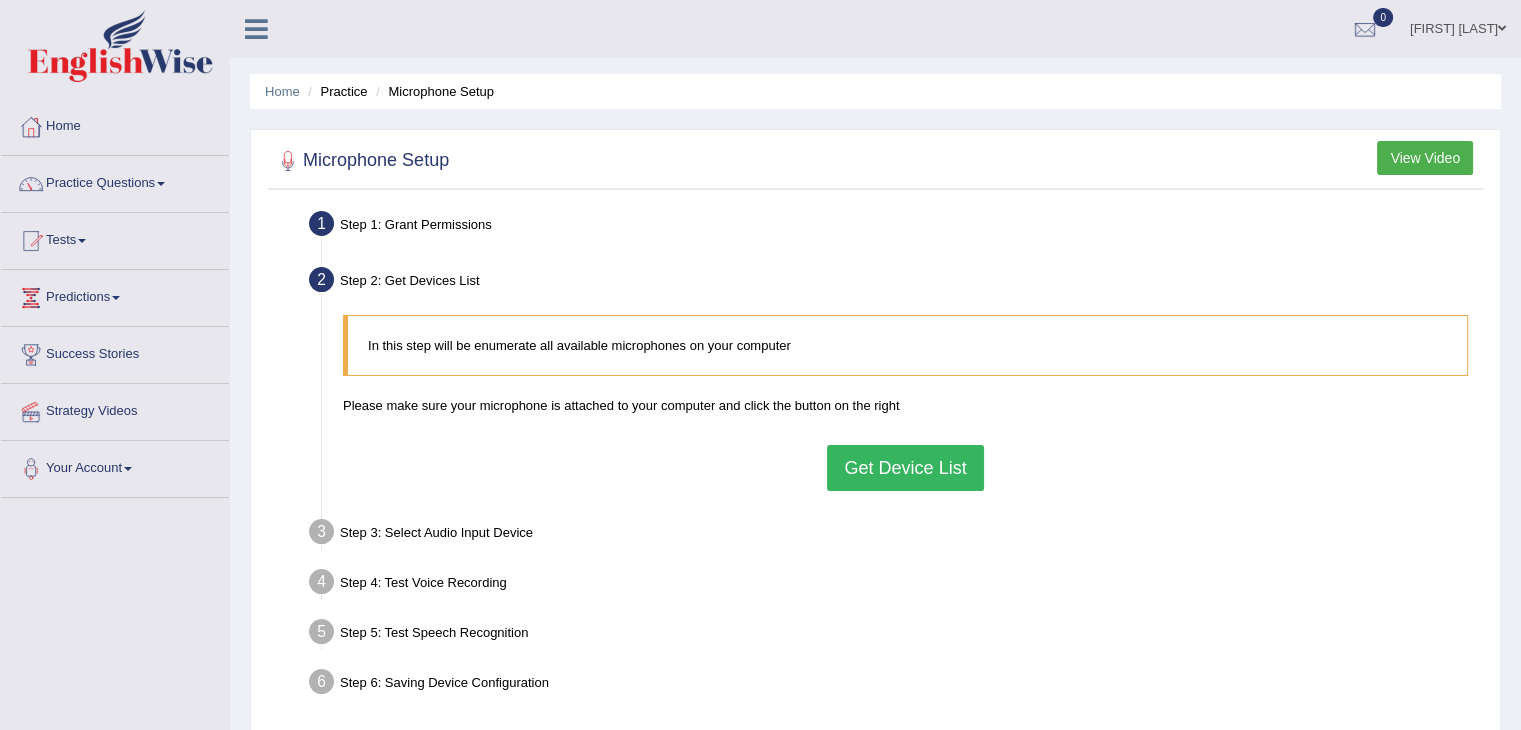 click on "Get Device List" at bounding box center [905, 468] 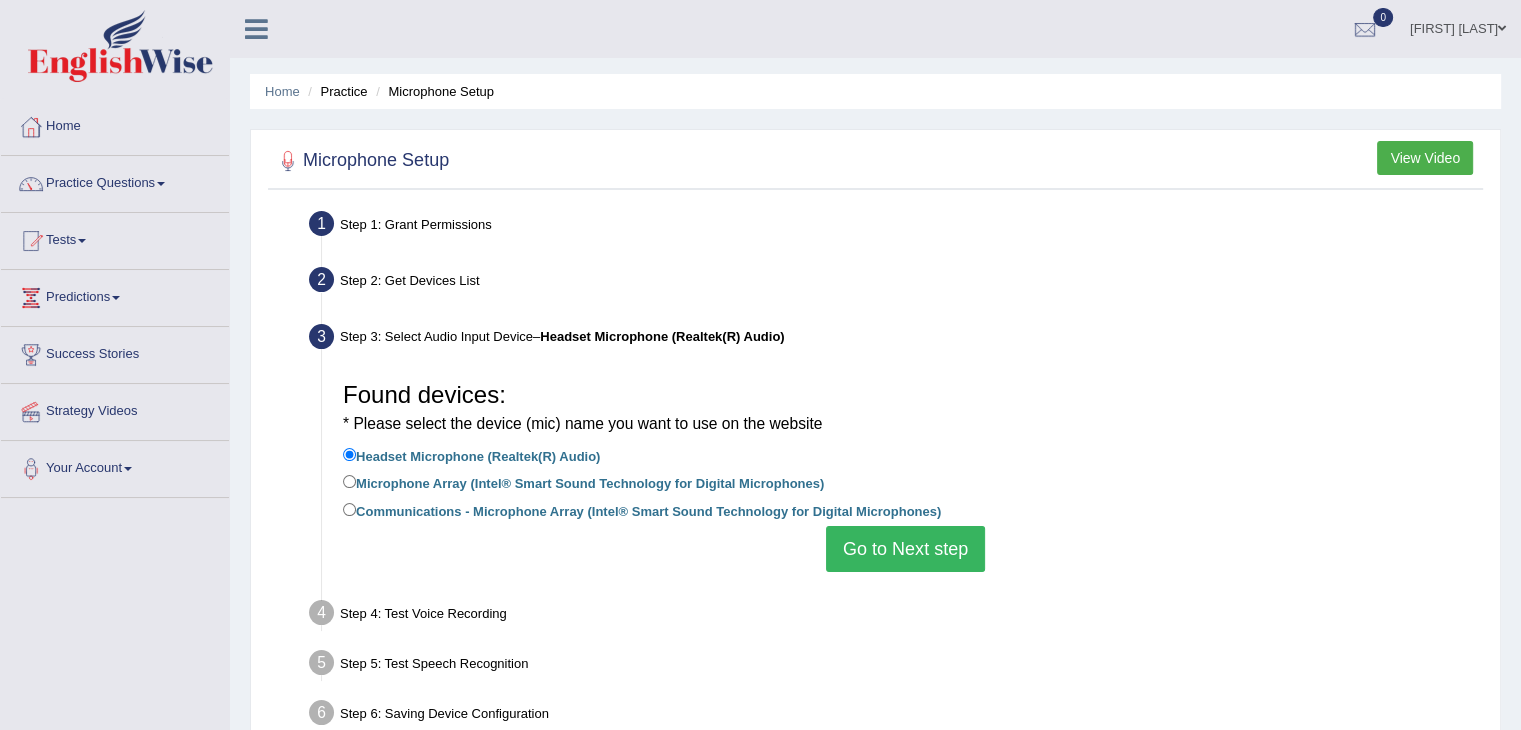click on "Go to Next step" at bounding box center (905, 549) 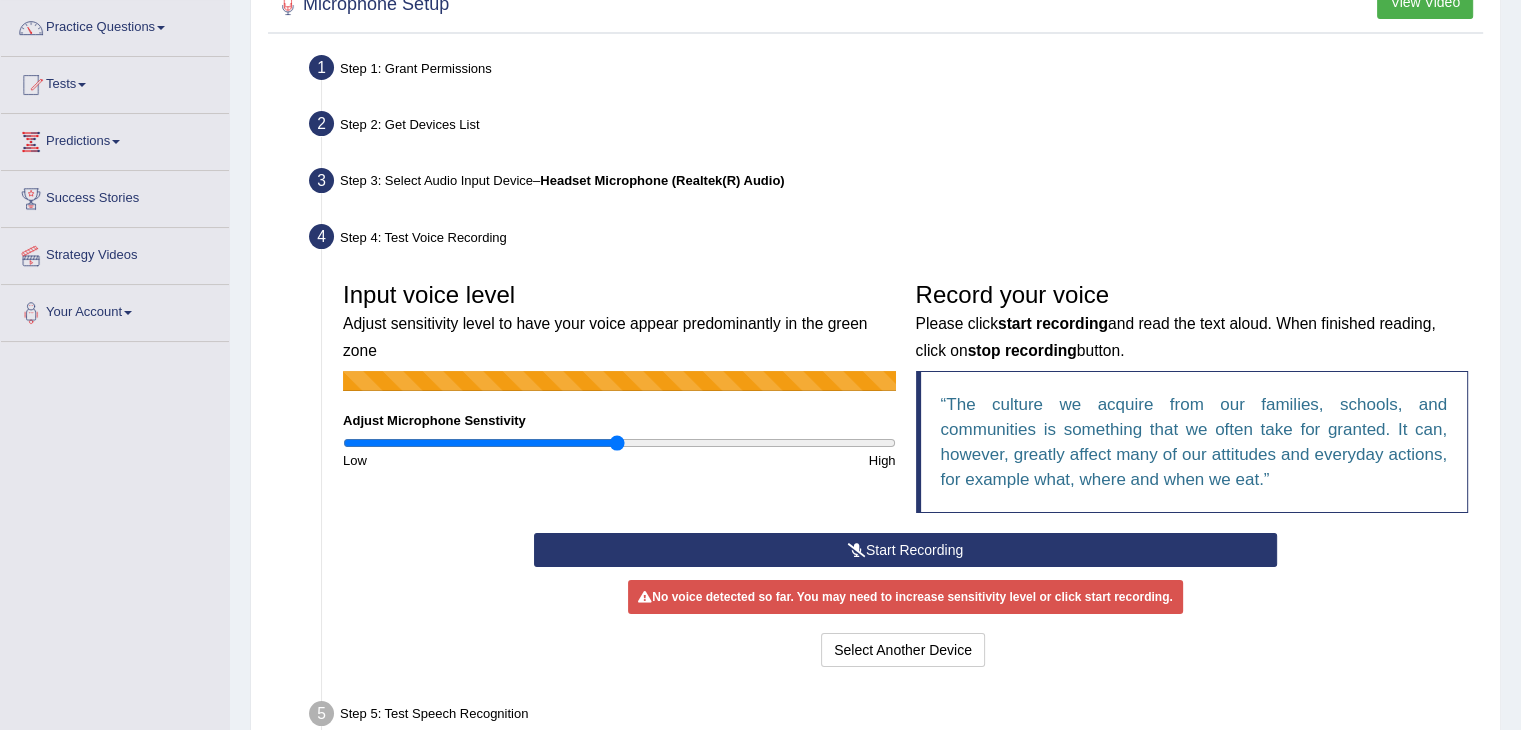 scroll, scrollTop: 162, scrollLeft: 0, axis: vertical 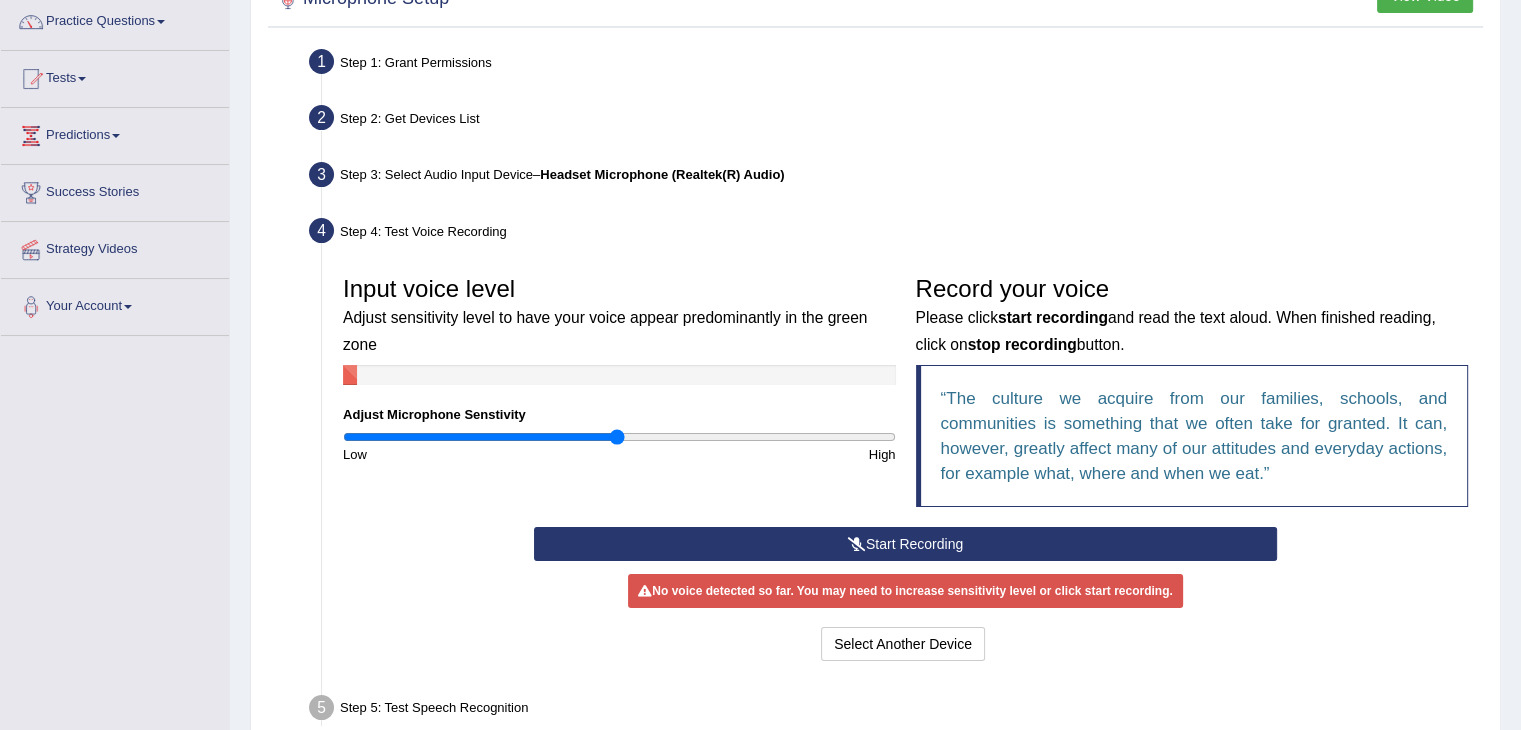 click on "Start Recording" at bounding box center [905, 544] 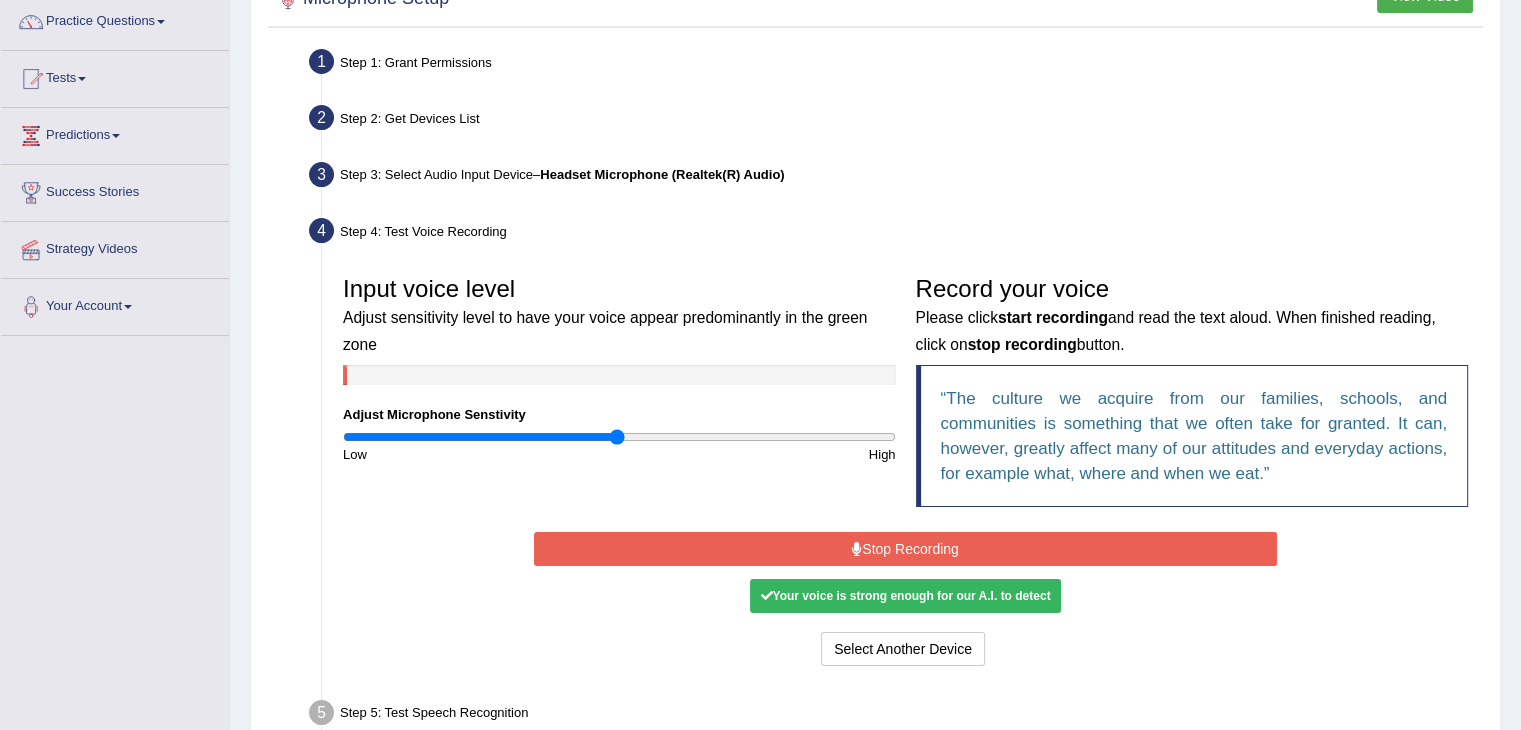 click on "Stop Recording" at bounding box center [905, 549] 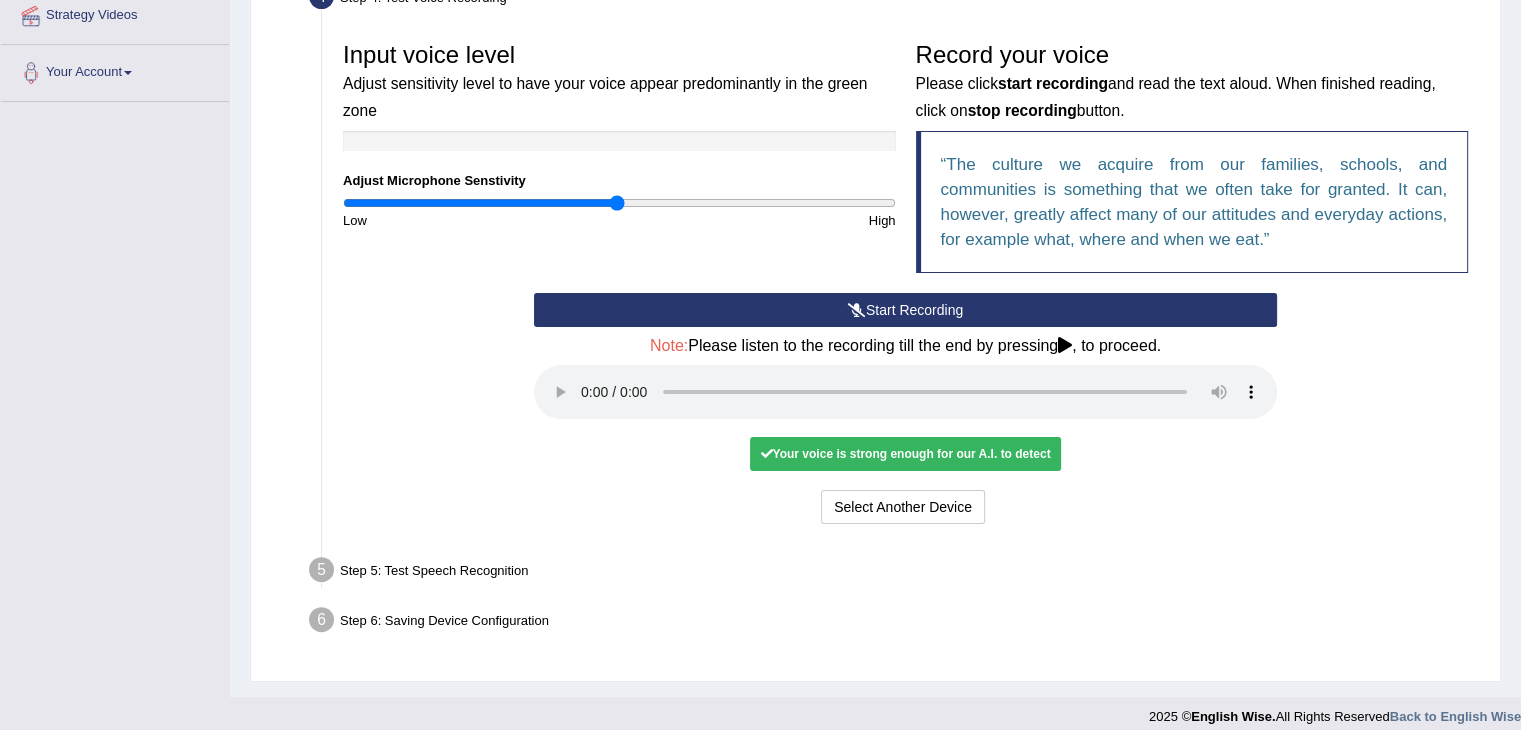 scroll, scrollTop: 398, scrollLeft: 0, axis: vertical 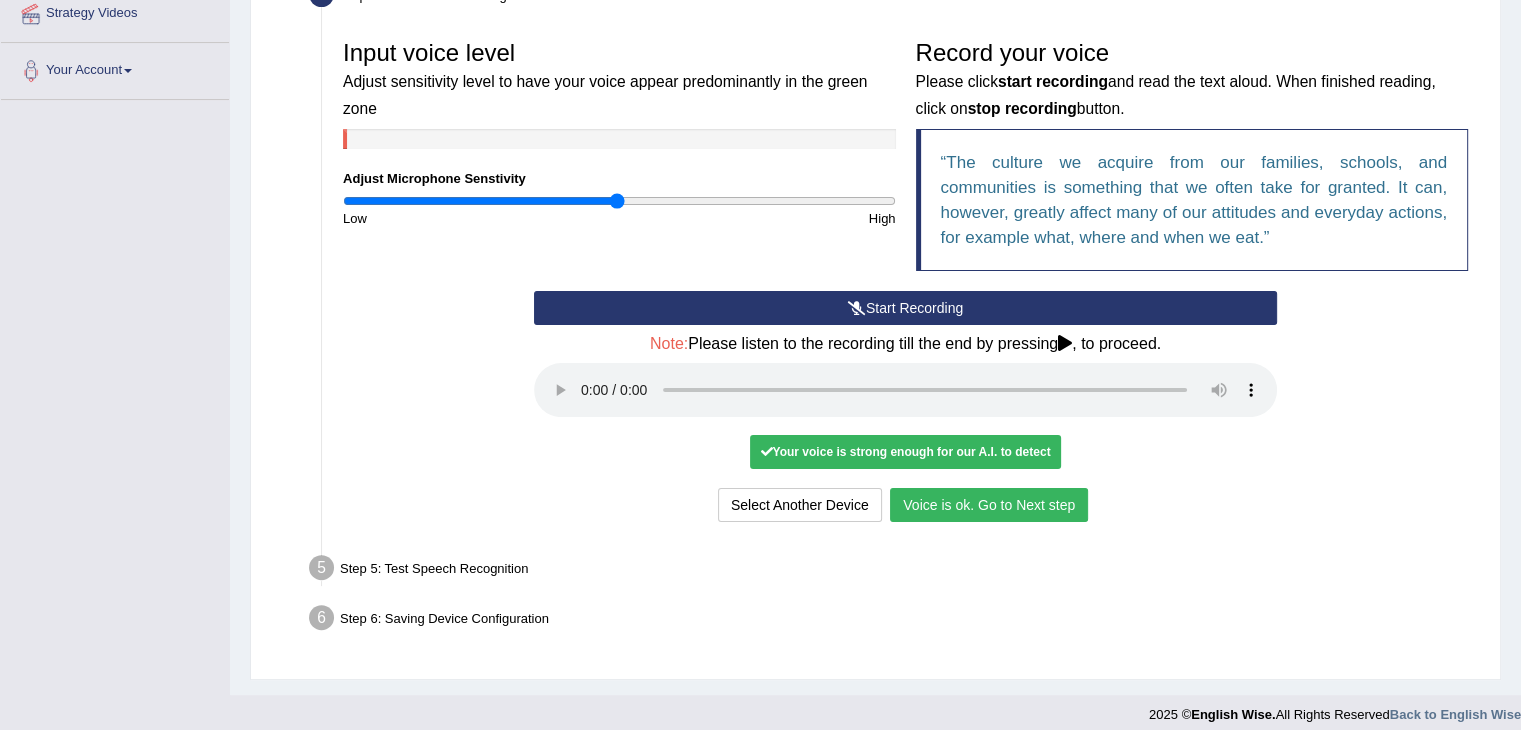 click on "Voice is ok. Go to Next step" at bounding box center [989, 505] 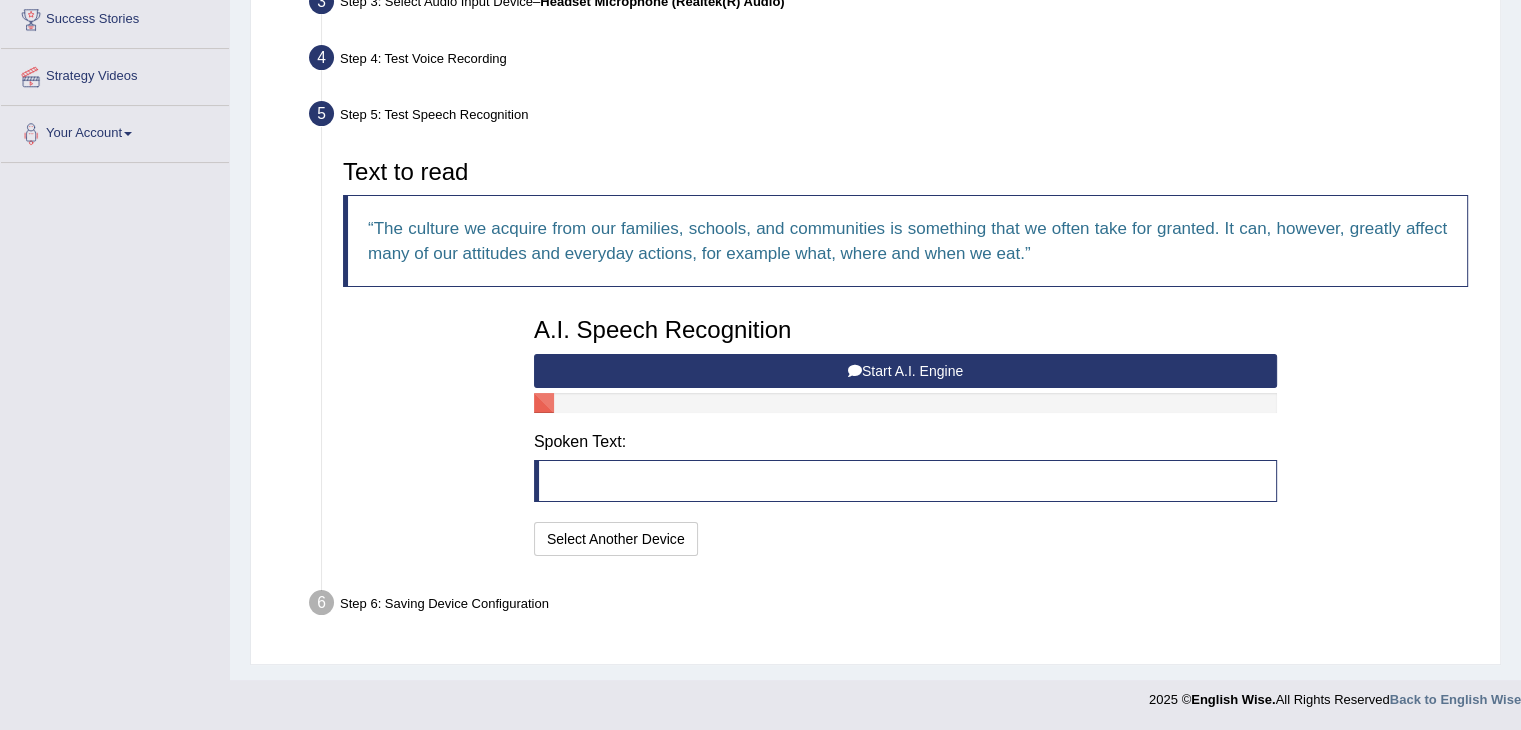 scroll, scrollTop: 333, scrollLeft: 0, axis: vertical 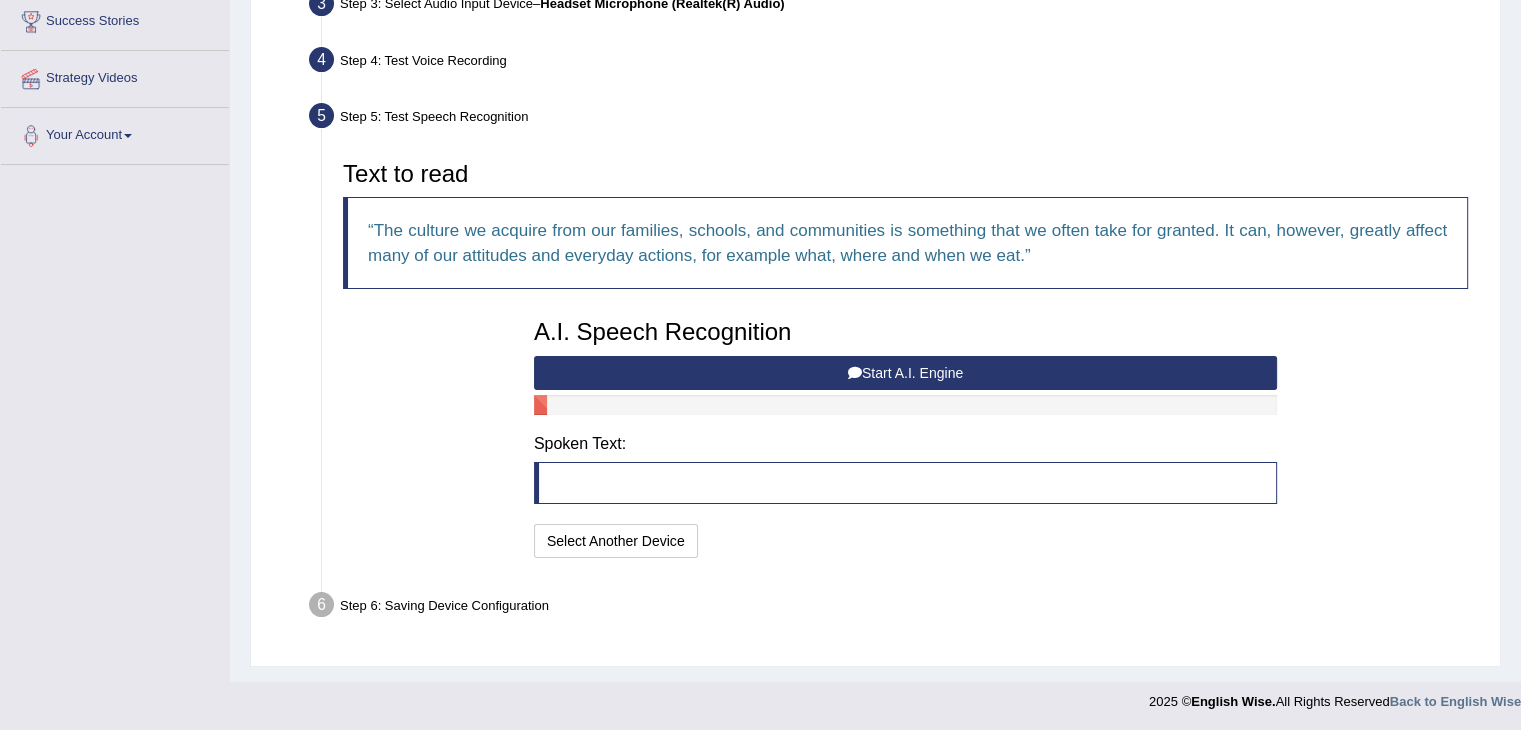 click on "Start A.I. Engine" at bounding box center [905, 373] 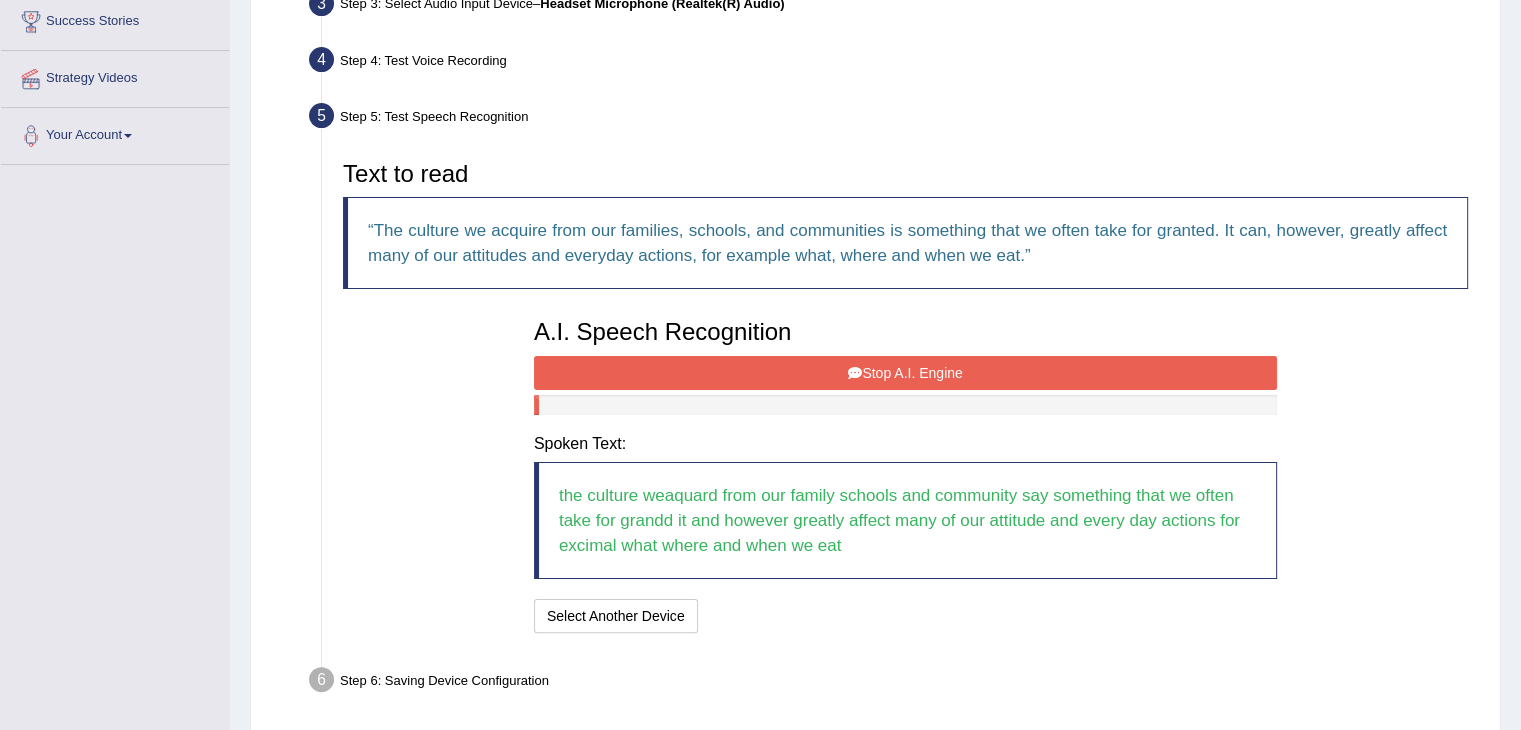 scroll, scrollTop: 408, scrollLeft: 0, axis: vertical 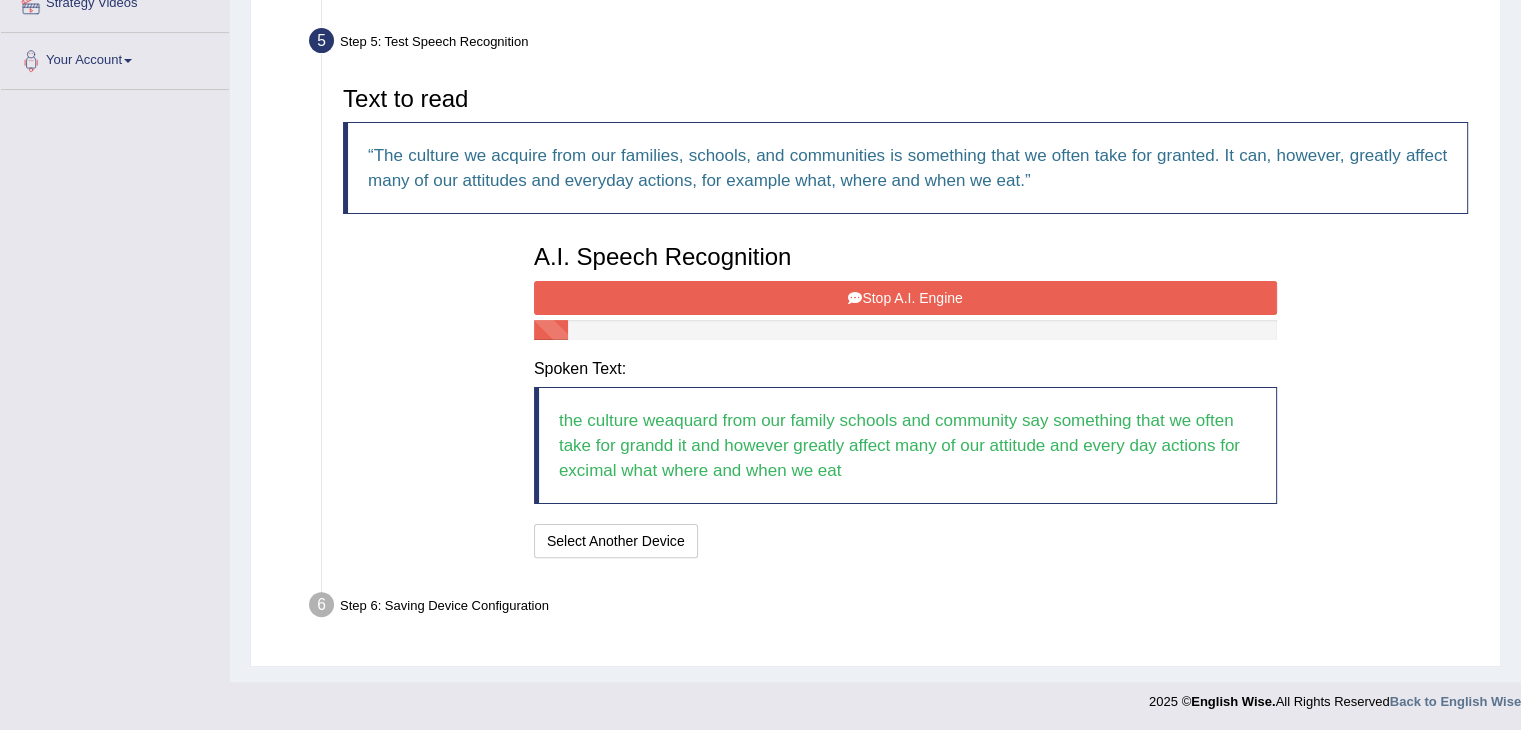 click on "Stop A.I. Engine" at bounding box center [905, 298] 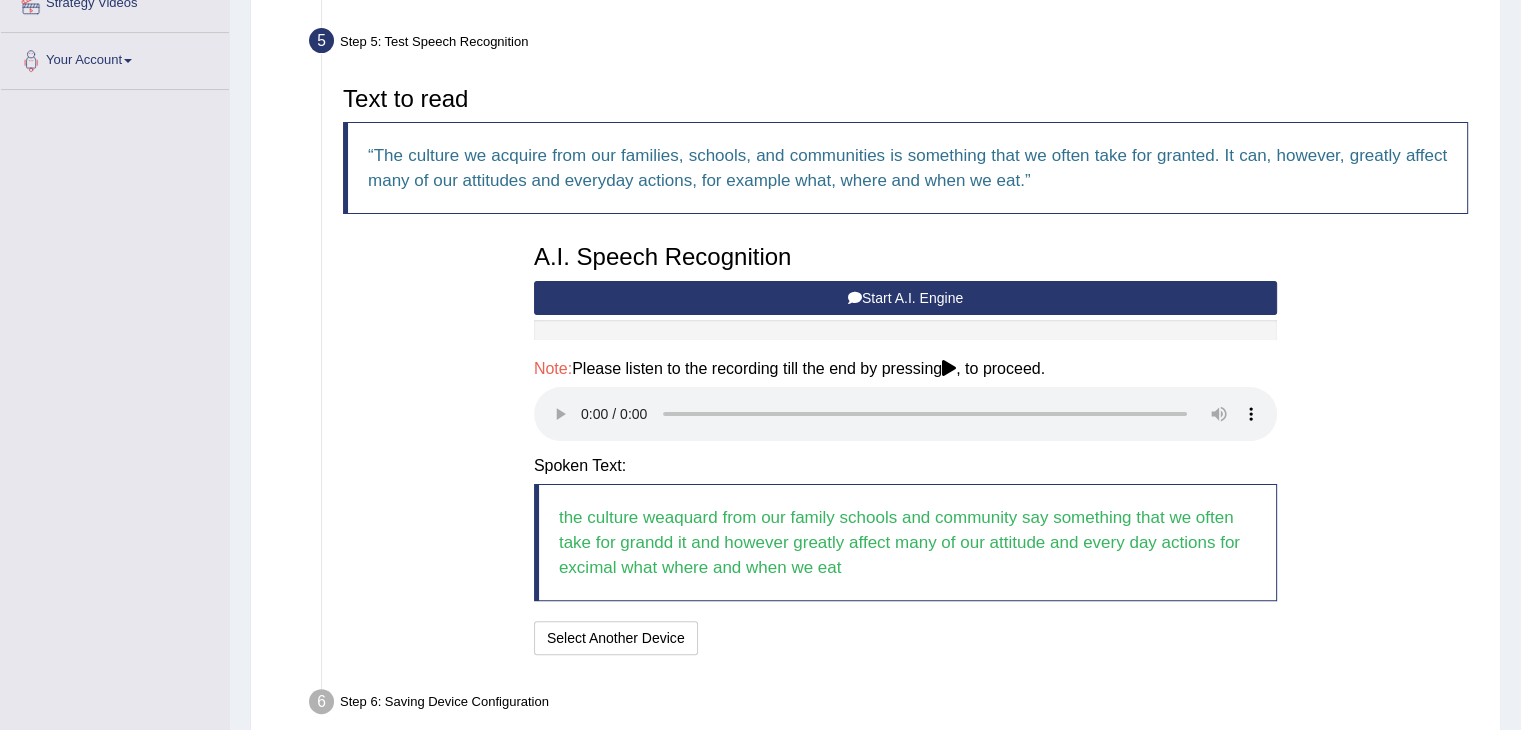 scroll, scrollTop: 505, scrollLeft: 0, axis: vertical 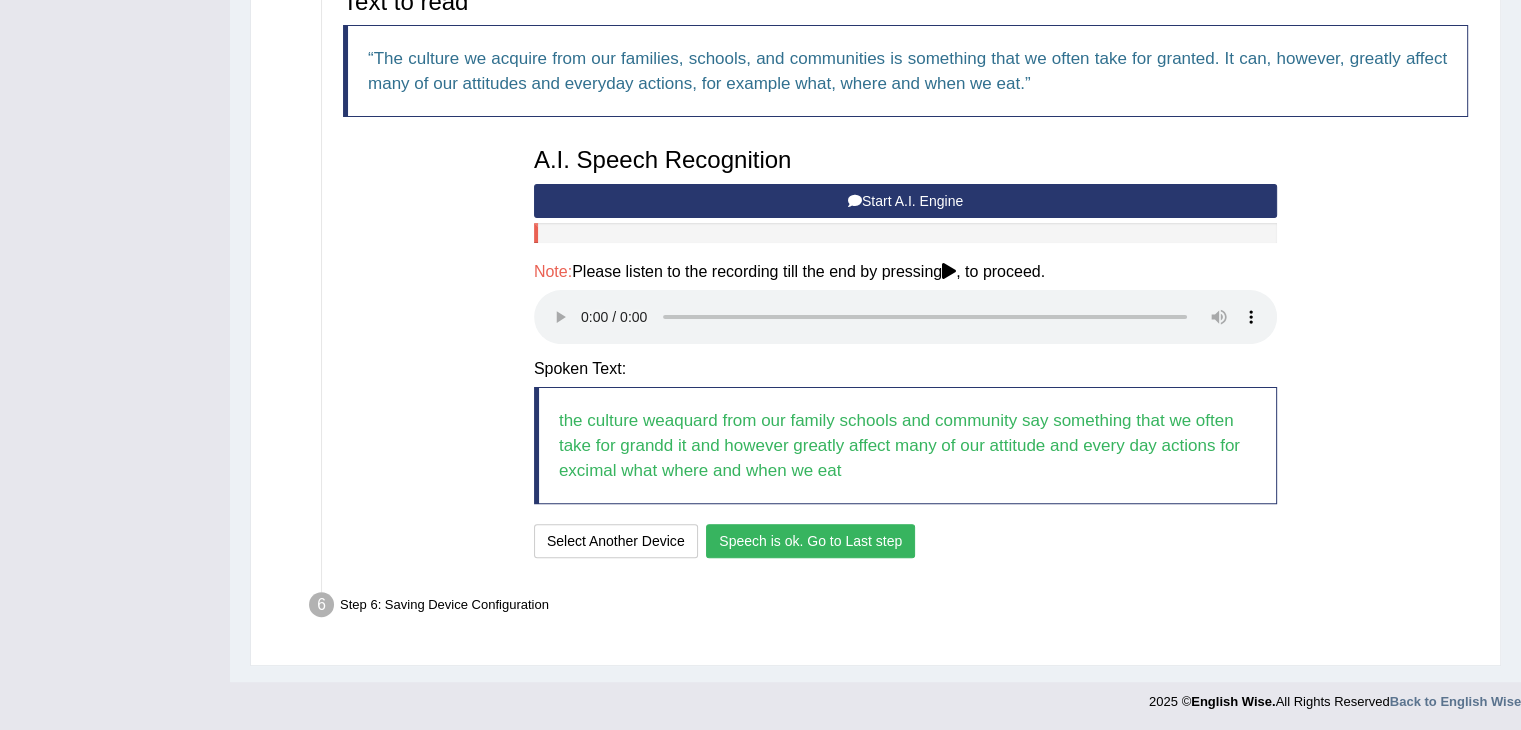 click on "Speech is ok. Go to Last step" at bounding box center (810, 541) 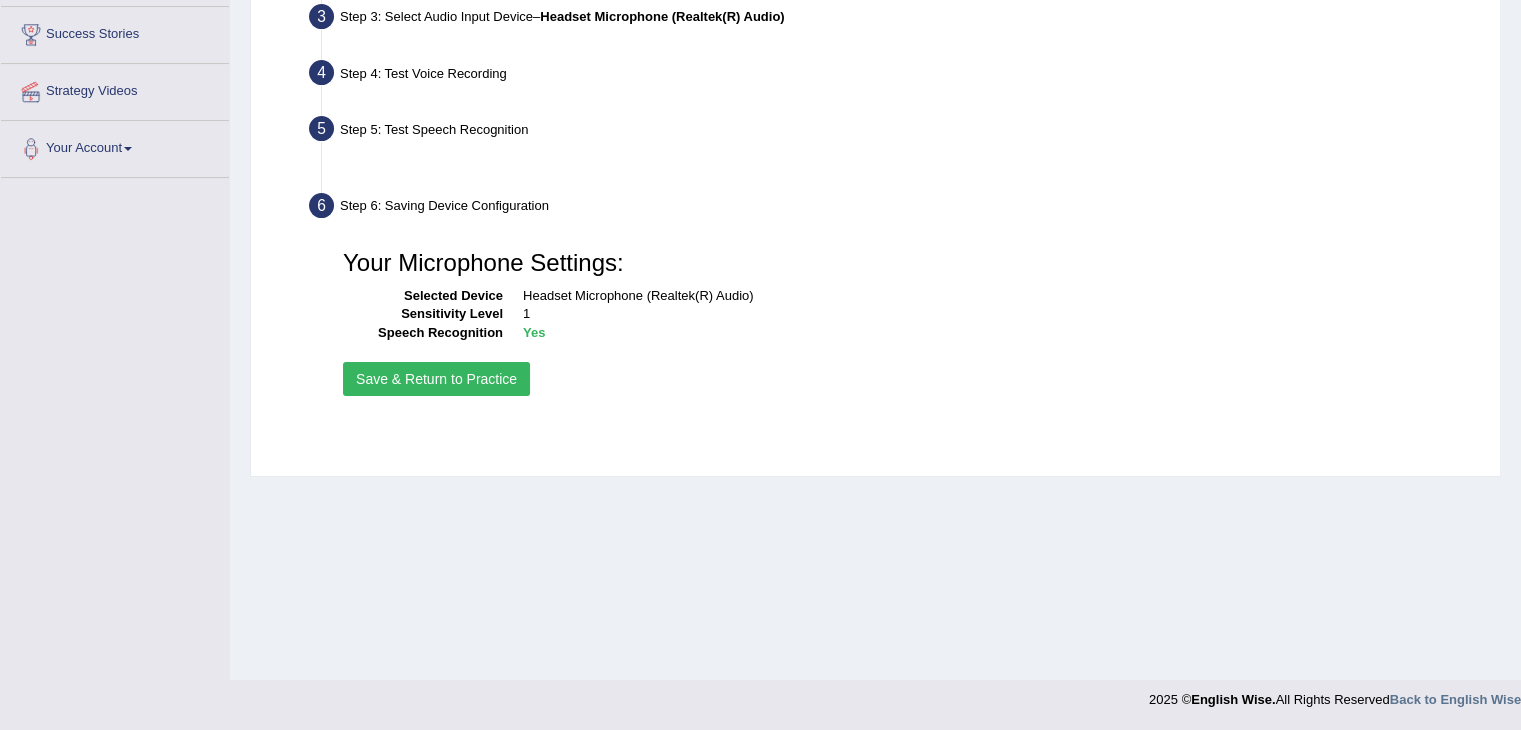 scroll, scrollTop: 320, scrollLeft: 0, axis: vertical 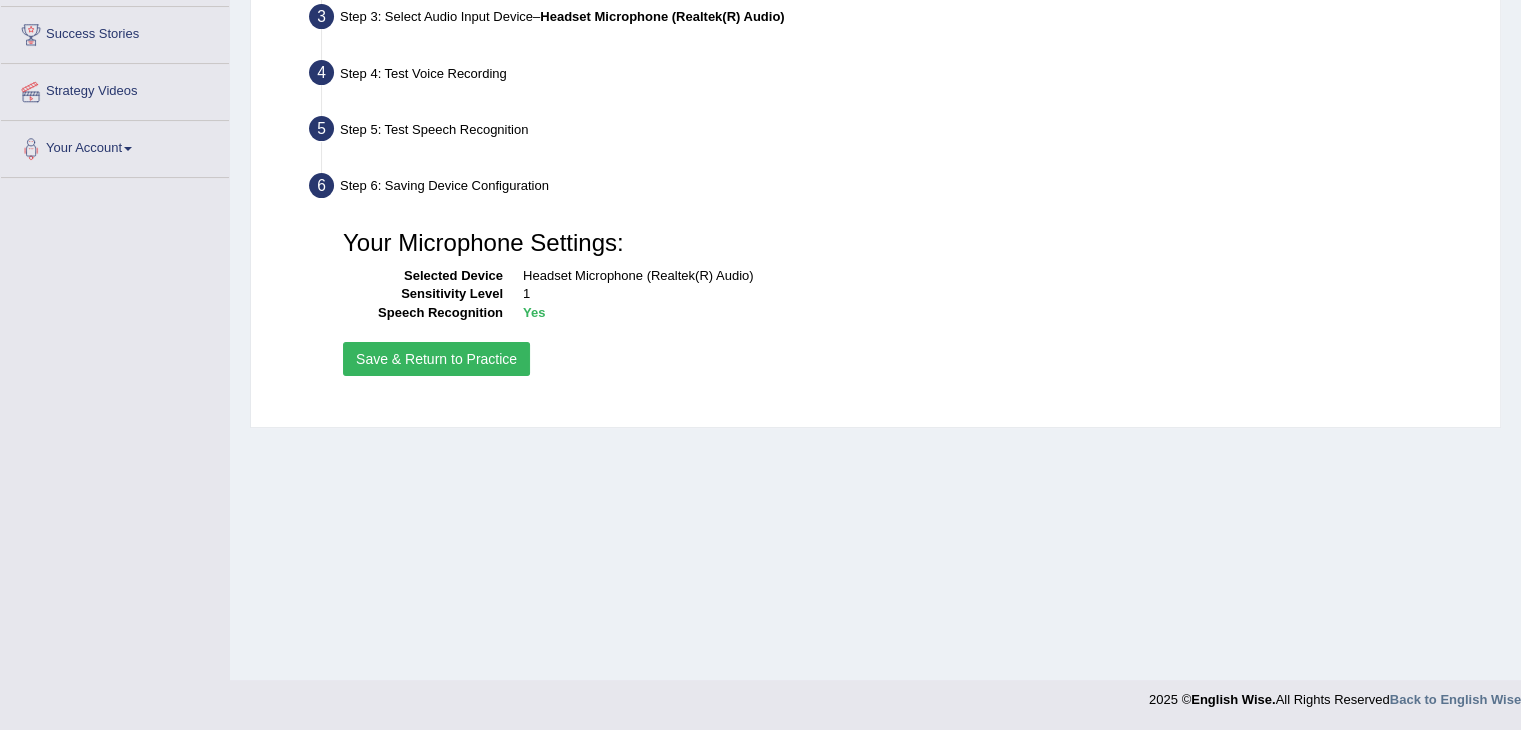 click on "Save & Return to Practice" at bounding box center [436, 359] 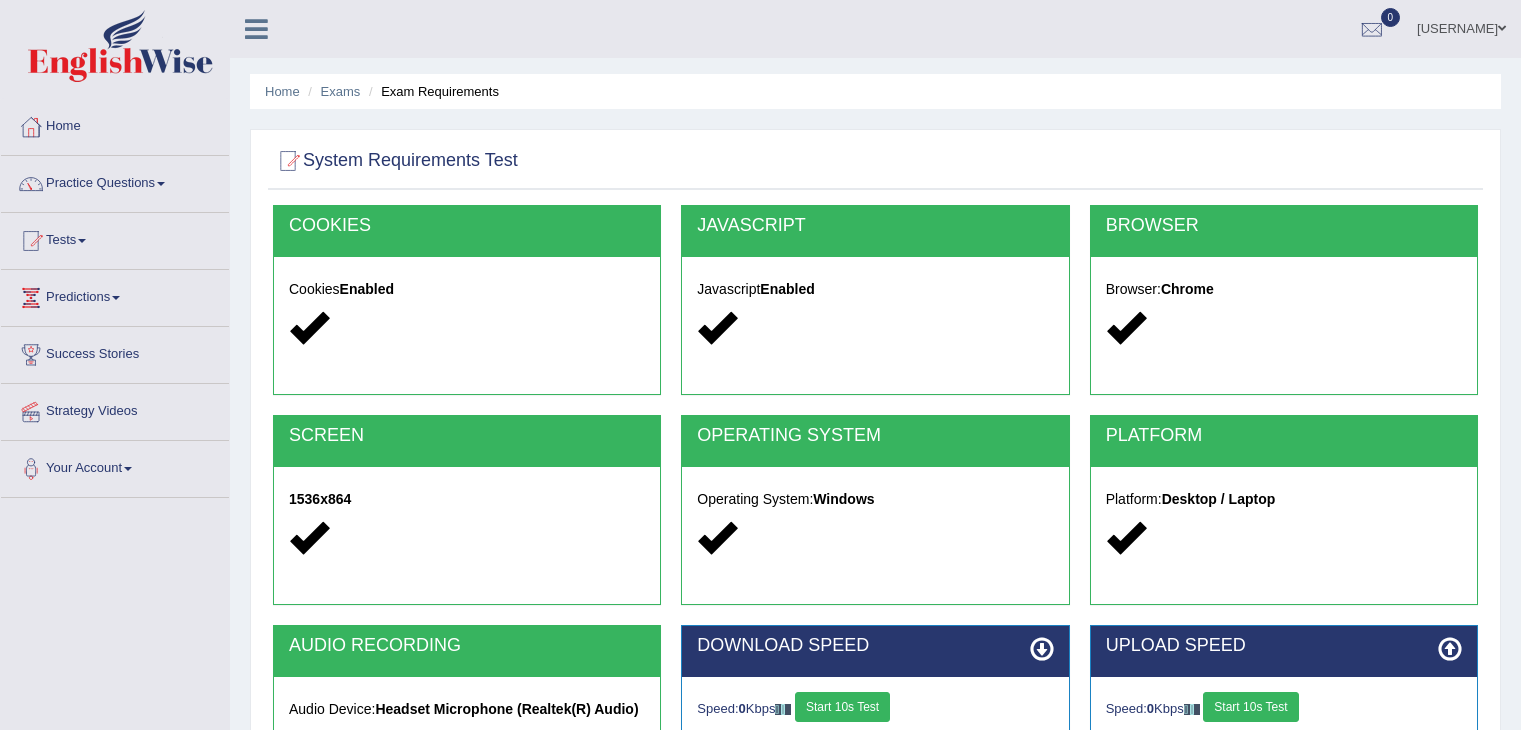 scroll, scrollTop: 0, scrollLeft: 0, axis: both 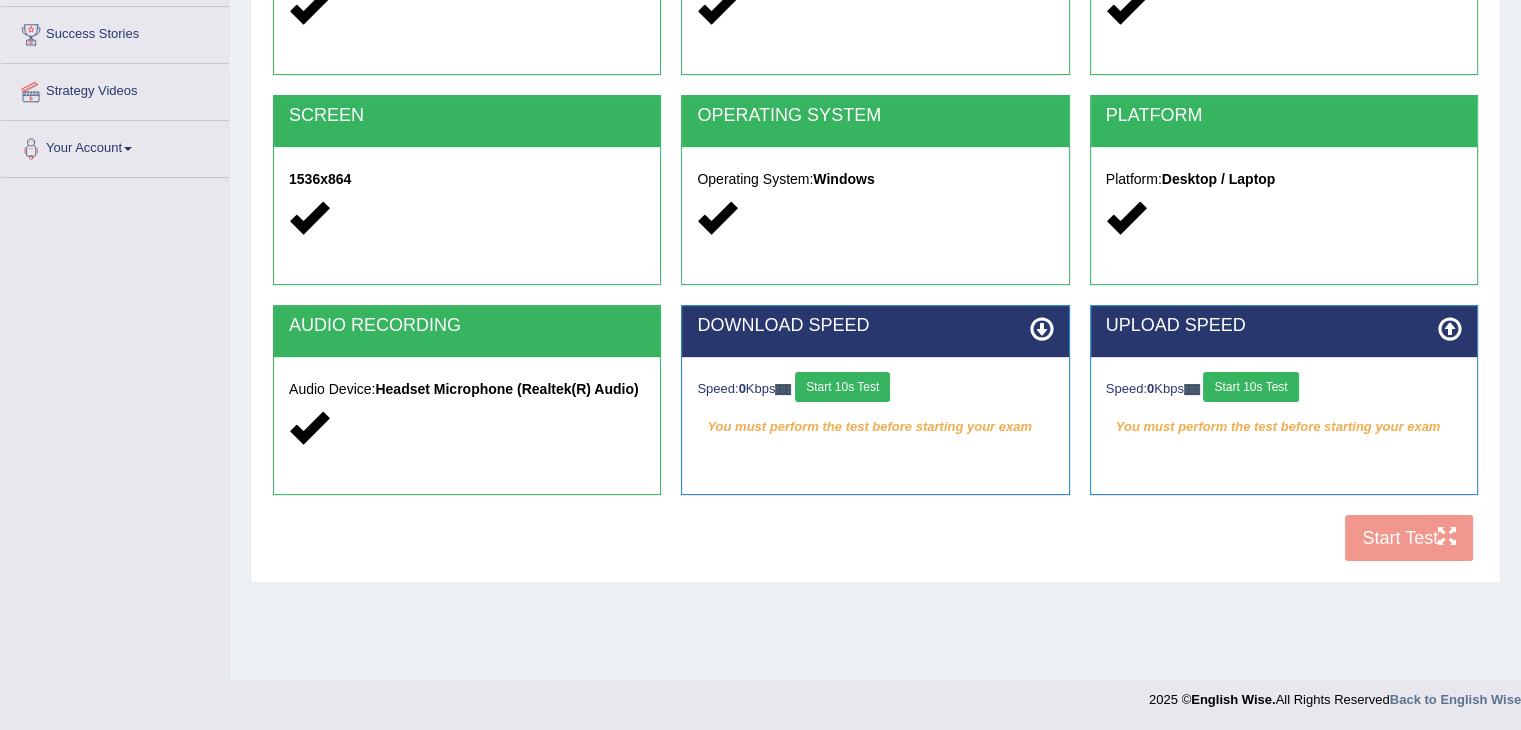 click on "Start 10s Test" at bounding box center (842, 387) 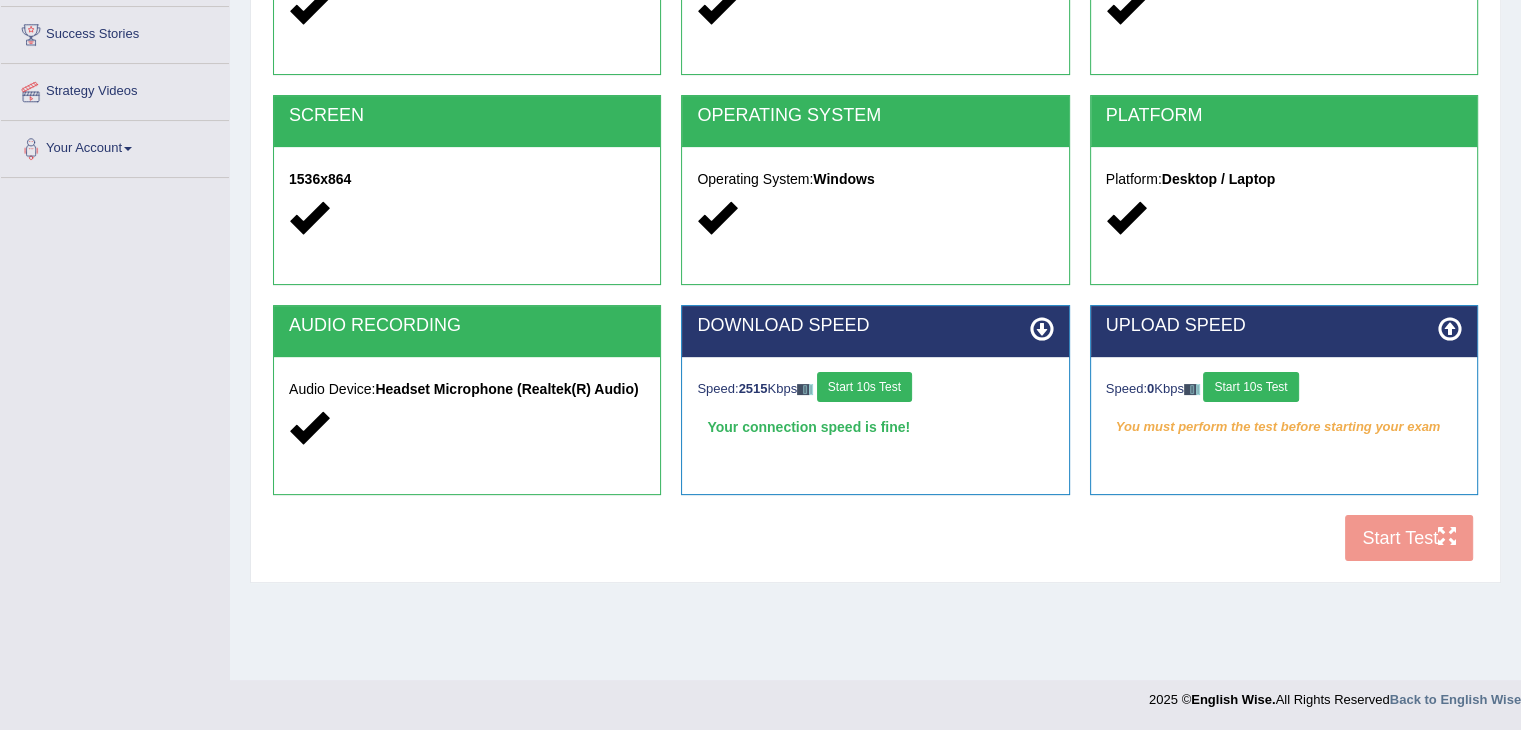 click on "Start 10s Test" at bounding box center [1250, 387] 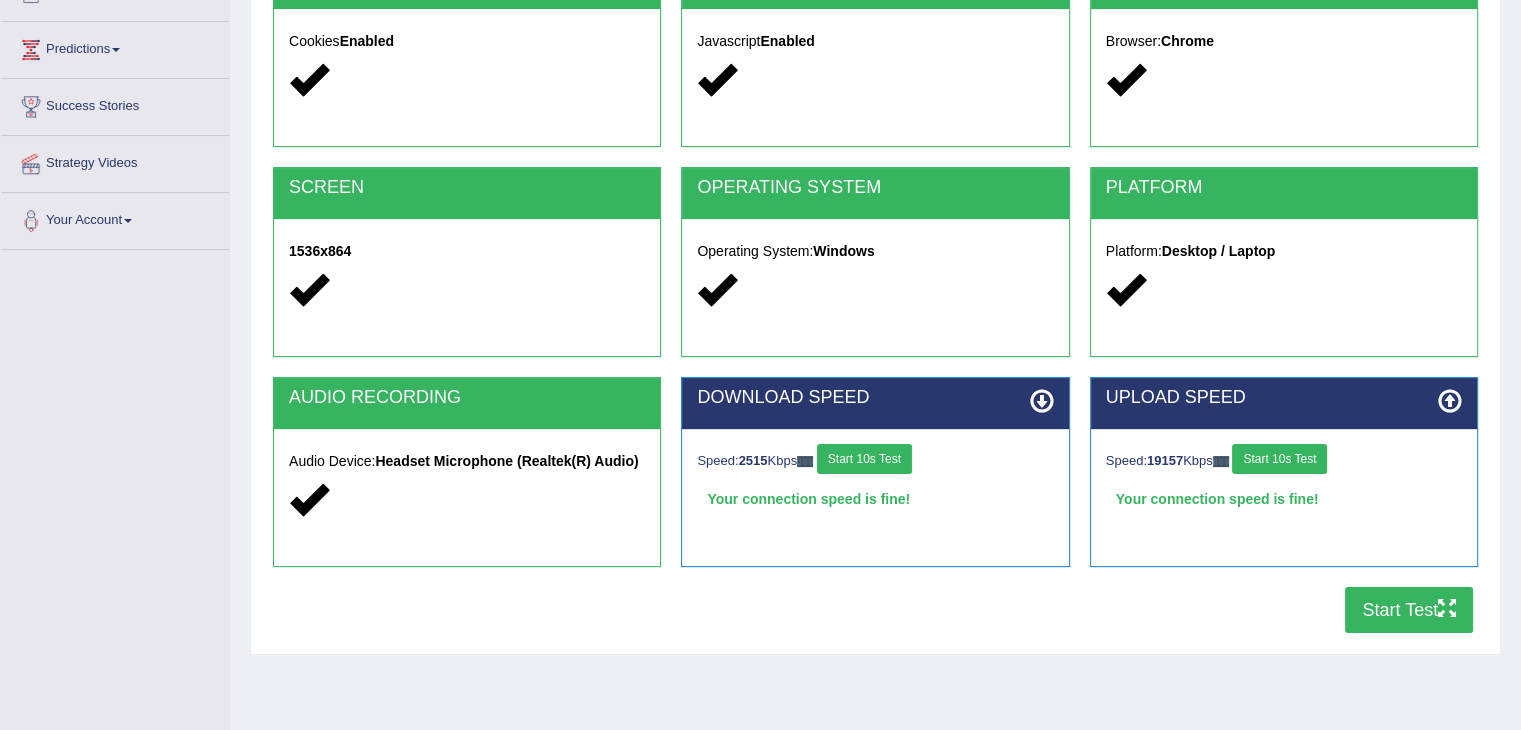 scroll, scrollTop: 249, scrollLeft: 0, axis: vertical 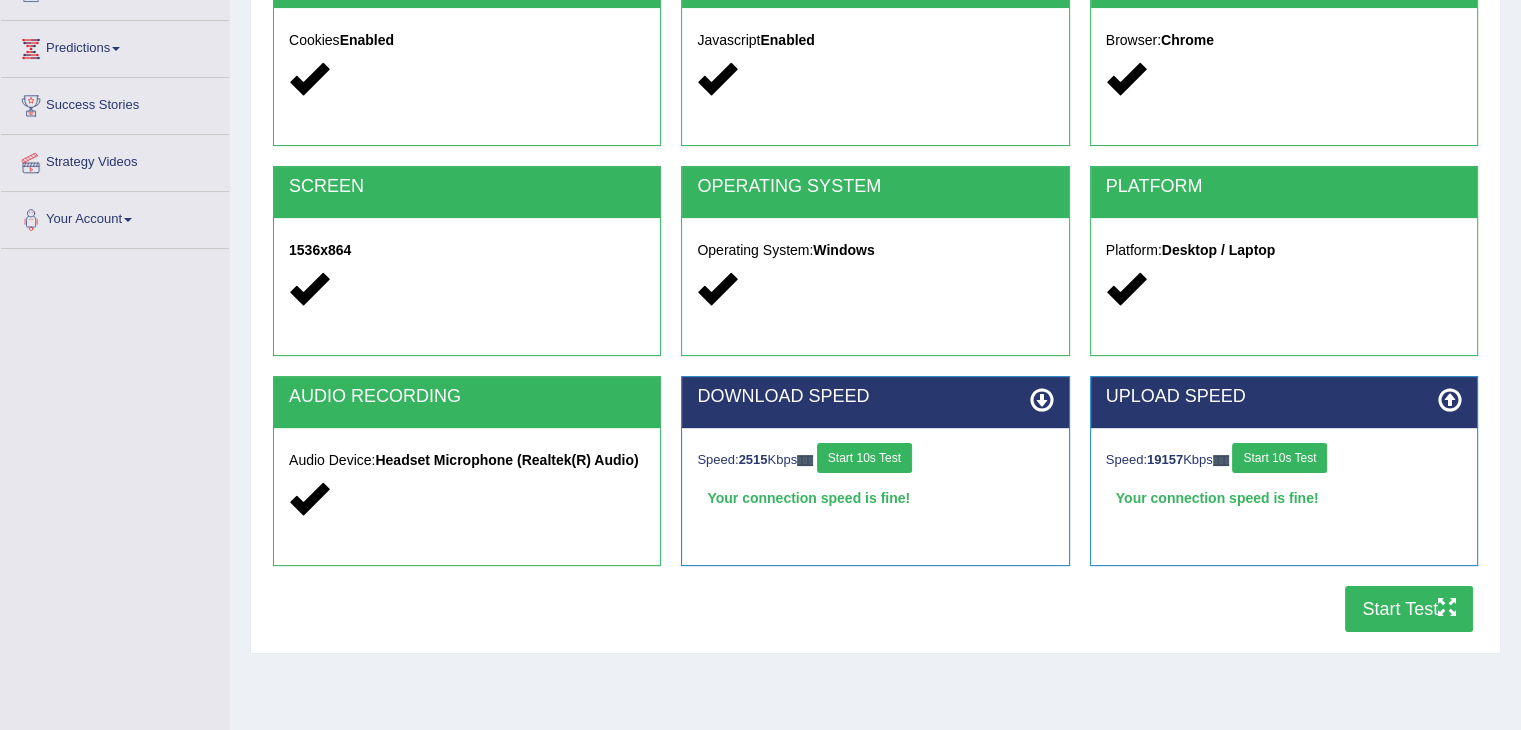 click on "Home
Exams
Exam Requirements
System Requirements Test
COOKIES
Cookies  Enabled
JAVASCRIPT
Javascript  Enabled
BROWSER
Browser:  Chrome
SCREEN
1536x864
OPERATING SYSTEM
Operating System:  Windows
PLATFORM
Platform:  Desktop / Laptop
AUDIO RECORDING
Audio Device:  Headset Microphone (Realtek(R) Audio)
DOWNLOAD SPEED
Speed:  2515  Kbps    Start 10s Test
Your connection speed is fine!
Select Audio Quality
UPLOAD SPEED
Speed:  19157" at bounding box center [875, 251] 